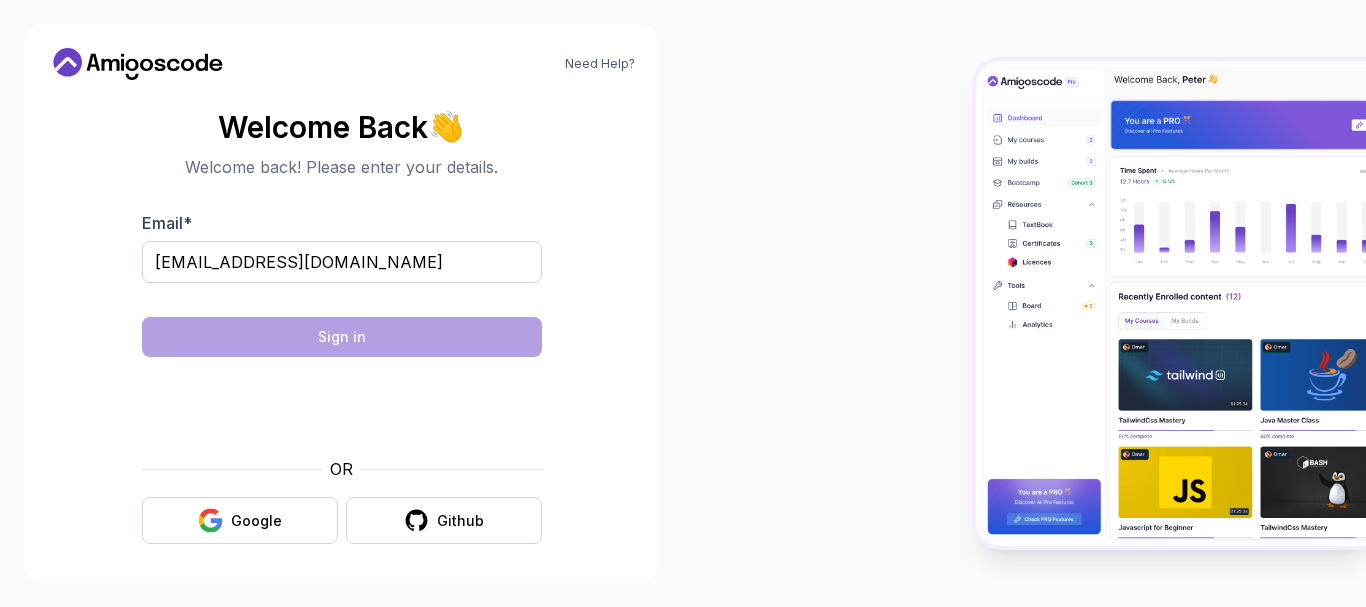 scroll, scrollTop: 0, scrollLeft: 0, axis: both 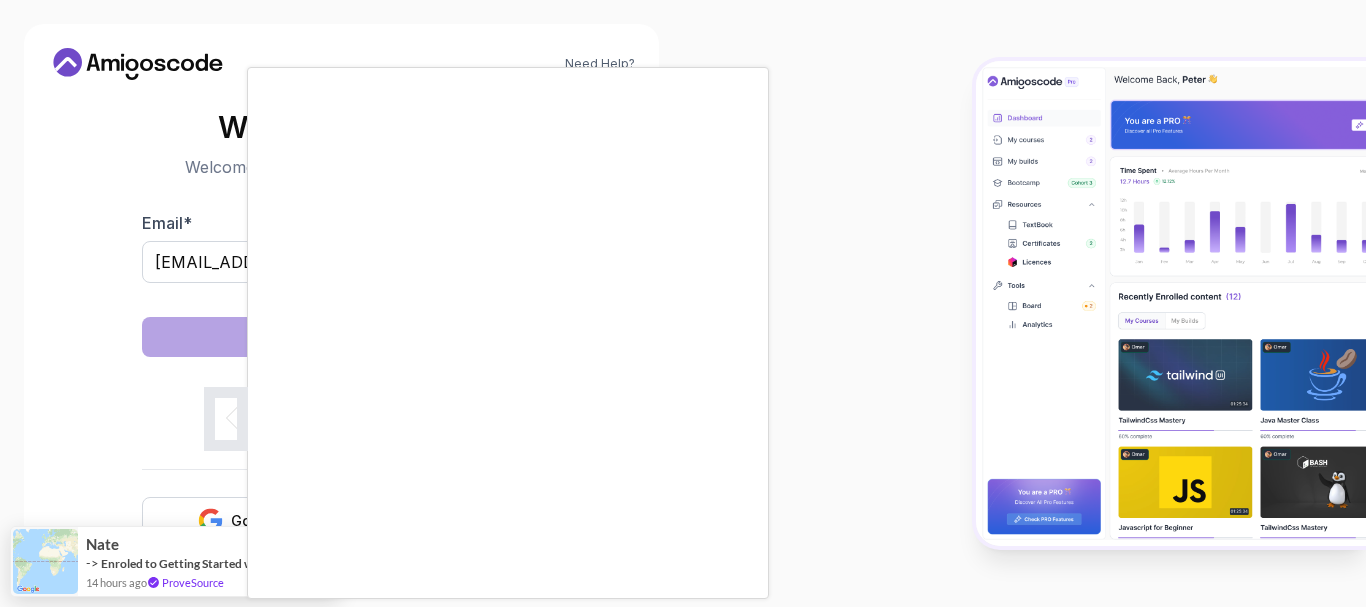 click on "Need Help? Welcome Back 👋 Welcome back! Please enter your details. Email * tonykikoti@gmail.com Sign in OR Google Github
nate ->   Enroled to Getting Started with Python 14 hours ago     ProveSource" at bounding box center [683, 303] 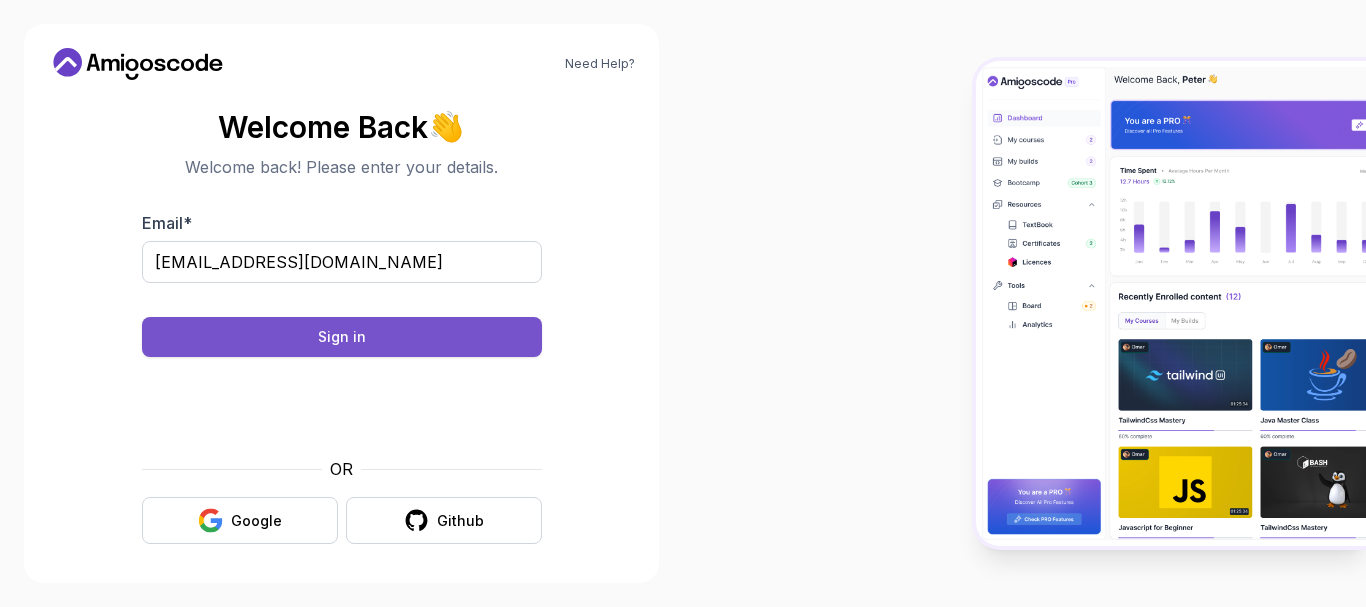 click on "Sign in" at bounding box center (342, 337) 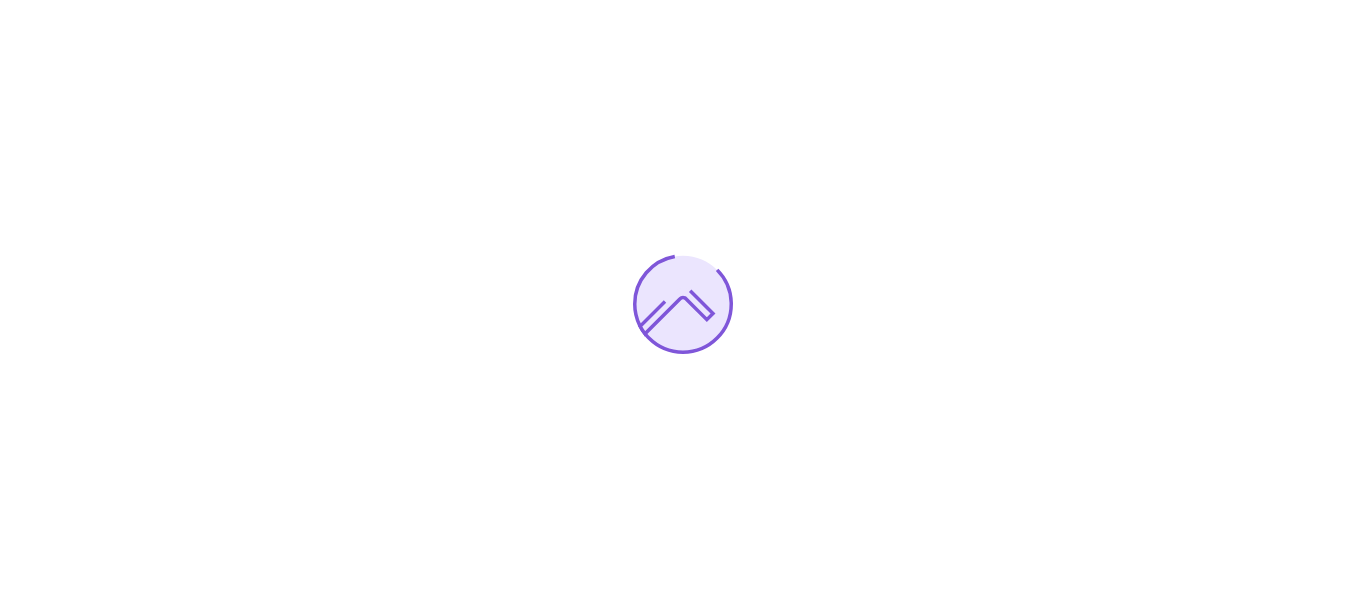 scroll, scrollTop: 0, scrollLeft: 0, axis: both 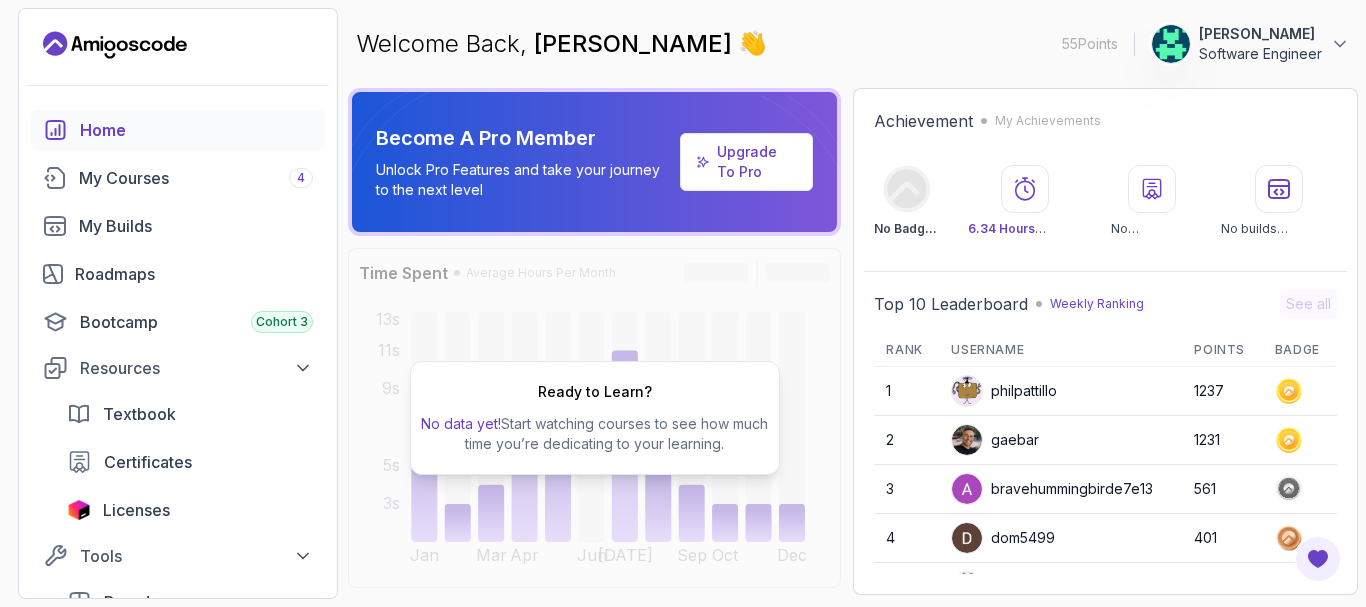click on "Upgrade To Pro" at bounding box center (757, 162) 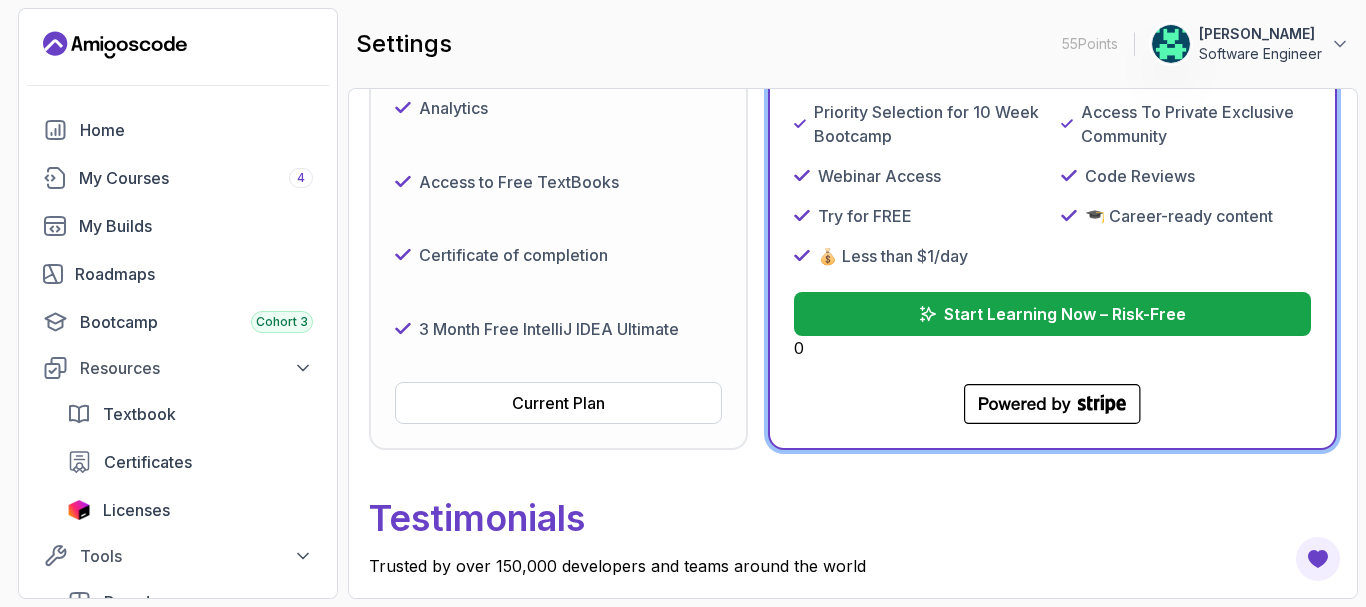 scroll, scrollTop: 600, scrollLeft: 0, axis: vertical 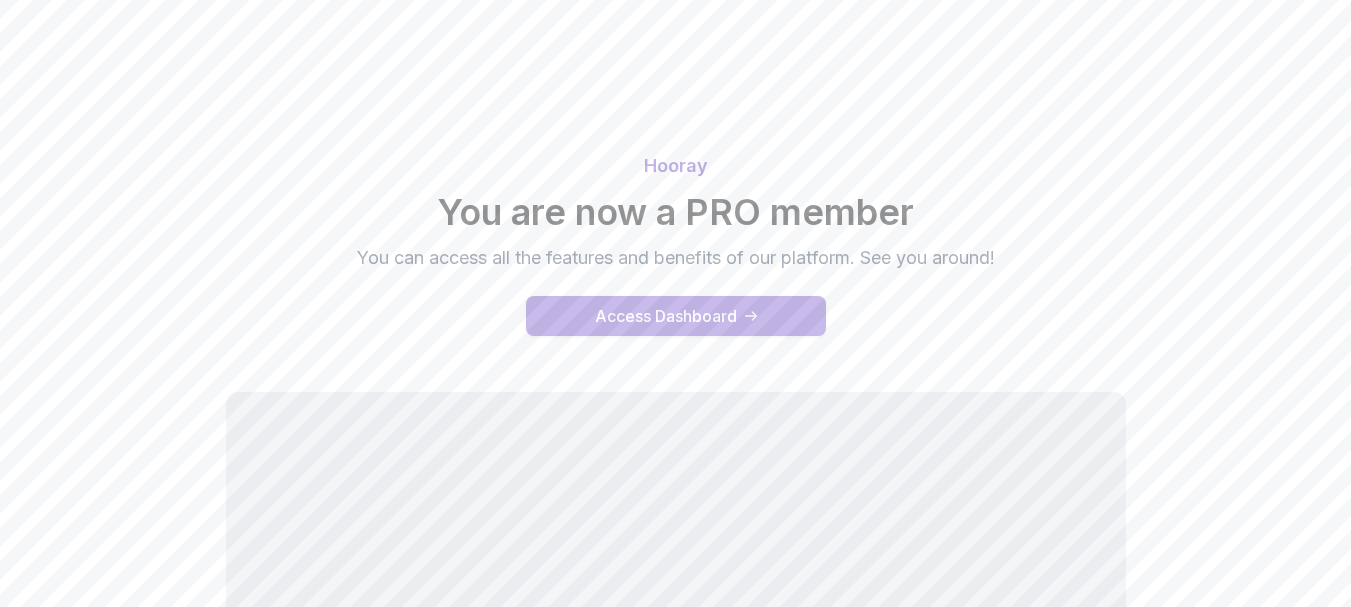 click on "Access Dashboard" at bounding box center (666, 316) 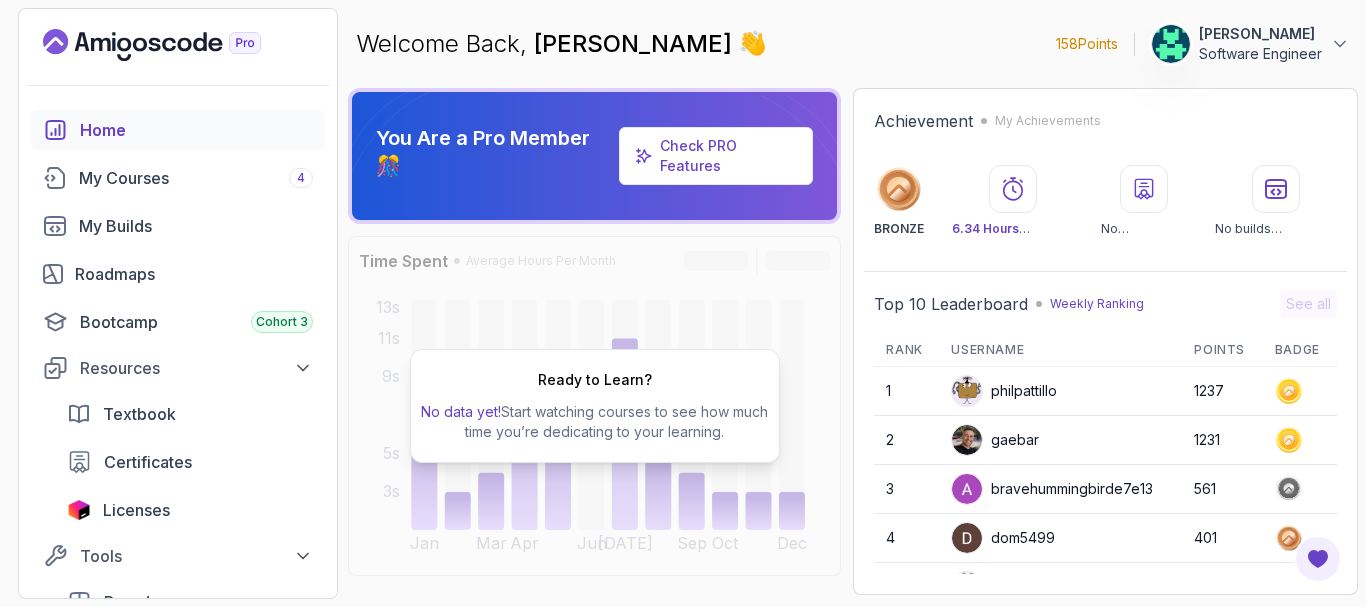 scroll, scrollTop: 100, scrollLeft: 0, axis: vertical 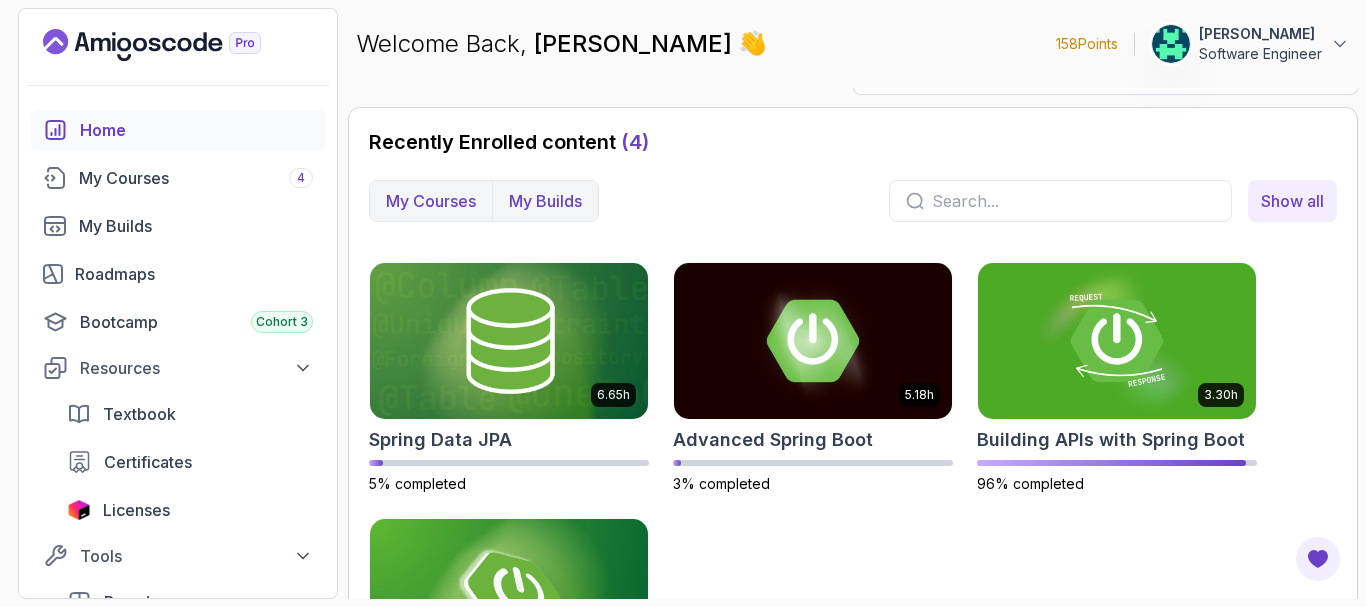 click on "My Builds" at bounding box center [545, 201] 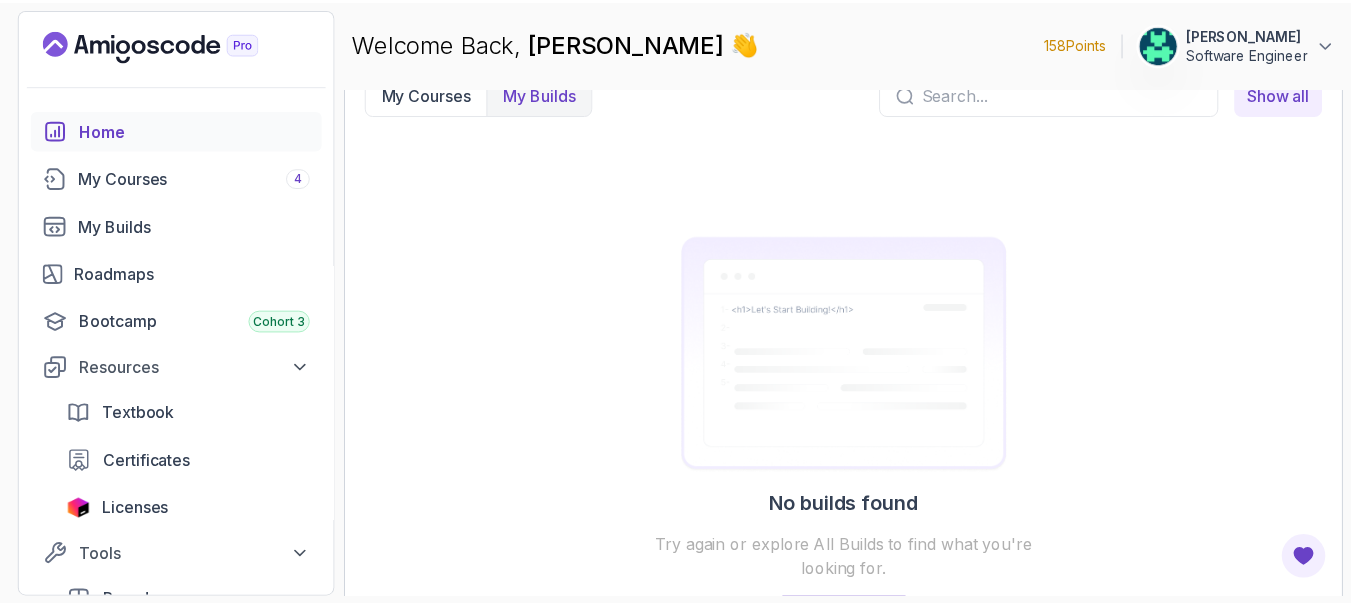 scroll, scrollTop: 700, scrollLeft: 0, axis: vertical 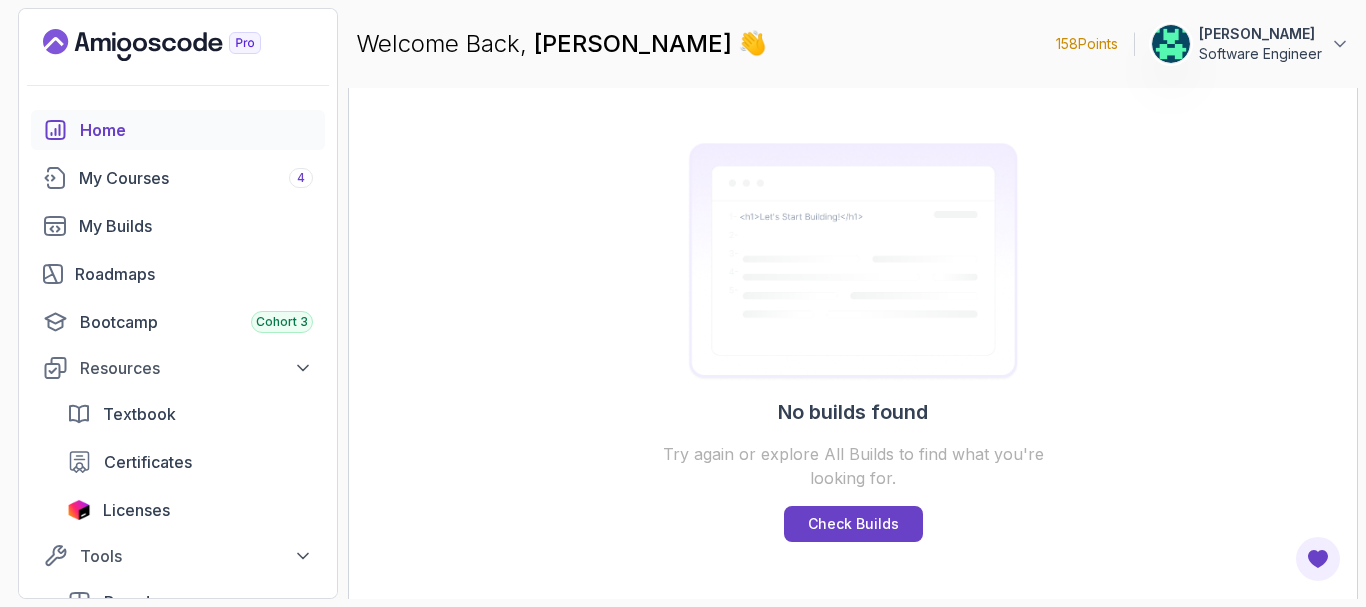 click on "No builds found Try again or explore All Builds to find what you're looking for. Check Builds" at bounding box center [853, 342] 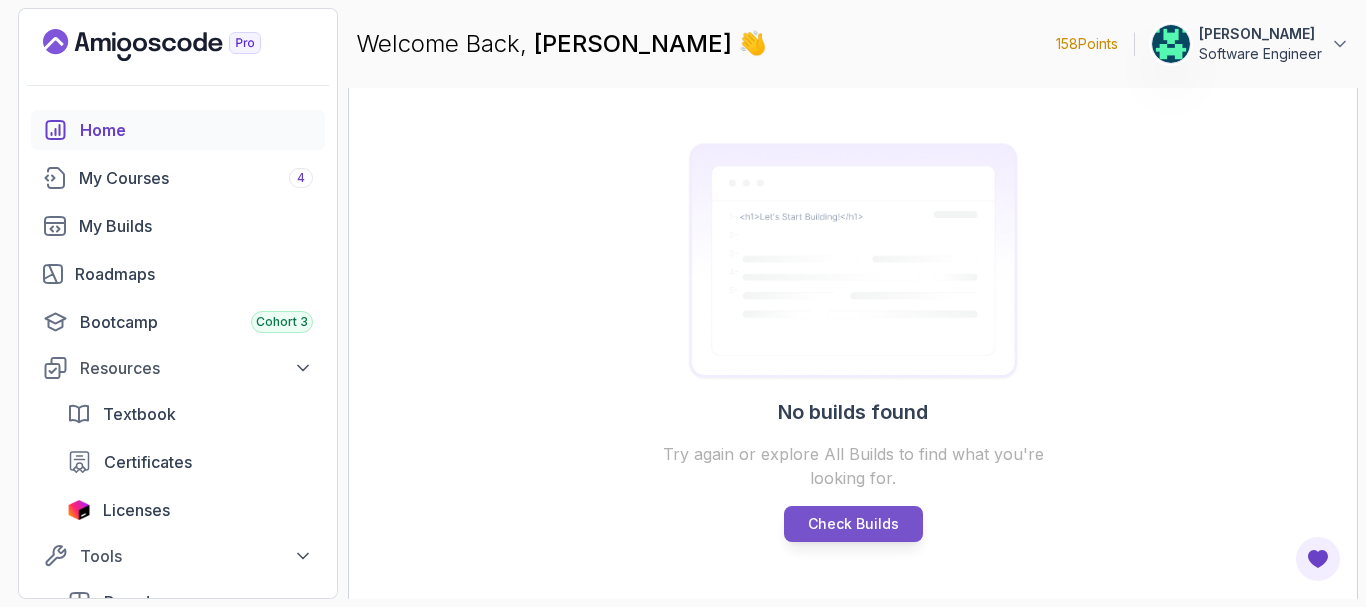 click on "Check Builds" at bounding box center (853, 524) 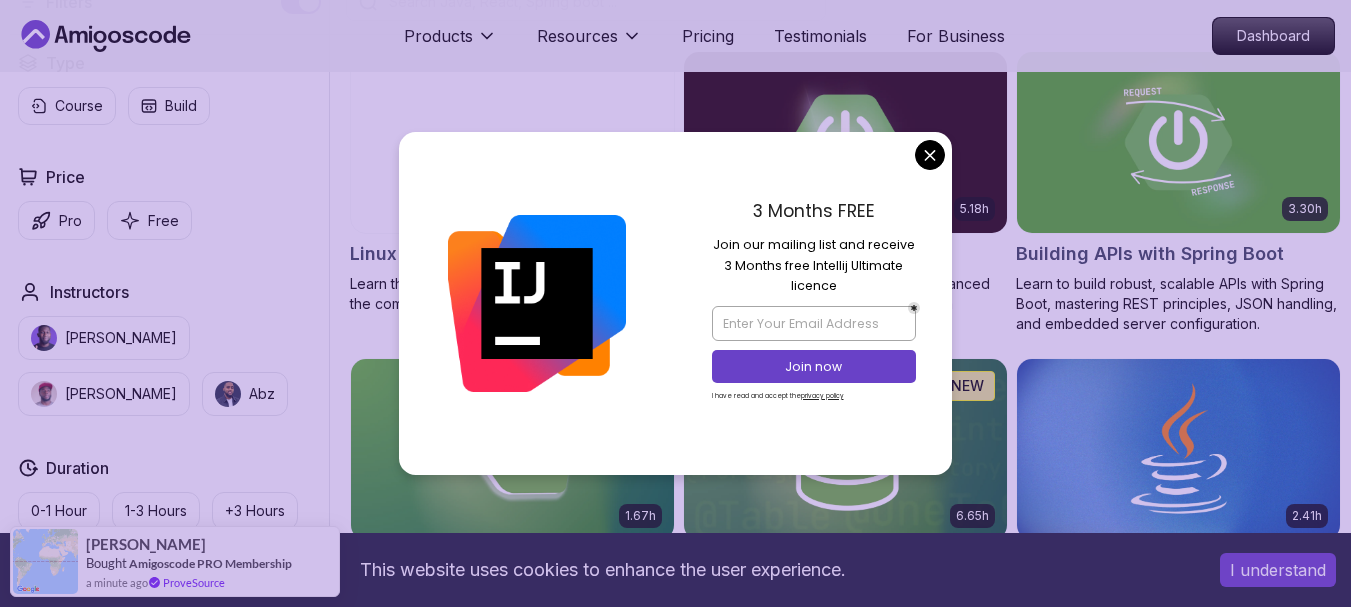 scroll, scrollTop: 600, scrollLeft: 0, axis: vertical 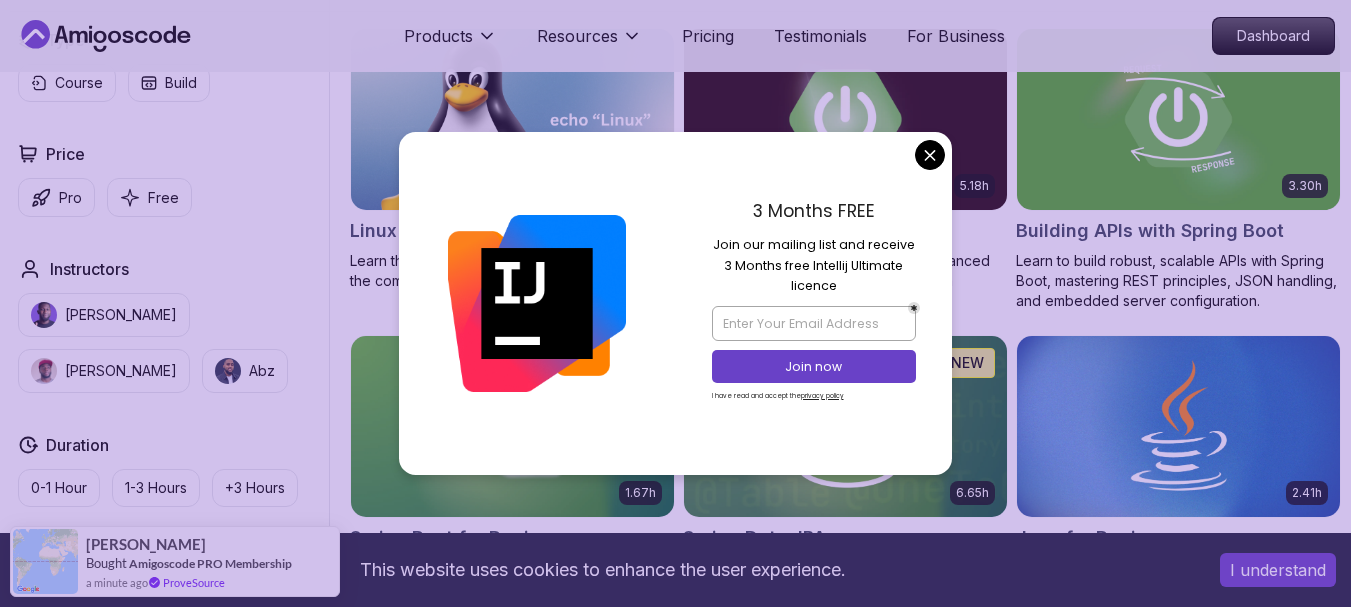 click on "This website uses cookies to enhance the user experience. I understand Products Resources Pricing Testimonials For Business Dashboard Products Resources Pricing Testimonials For Business Dashboard All Courses Learn Java, Spring Boot, DevOps & More with Amigoscode Premium Courses Master in-demand skills like Java, Spring Boot, DevOps, React, and more through hands-on, expert-led courses. Advance your software development career with real-world projects and practical learning. Filters Filters Type Course Build Price Pro Free Instructors Nelson Djalo Richard Abz Duration 0-1 Hour 1-3 Hours +3 Hours Track Front End Back End Dev Ops Full Stack Level Junior Mid-level Senior 6.00h Linux Fundamentals Learn the fundamentals of Linux and how to use the command line 5.18h Advanced Spring Boot Dive deep into Spring Boot with our advanced course, designed to take your skills from intermediate to expert level. 3.30h Building APIs with Spring Boot 1.67h NEW Spring Boot for Beginners 6.65h NEW Spring Data JPA 2.41h 9.18h 54m" at bounding box center [675, 4251] 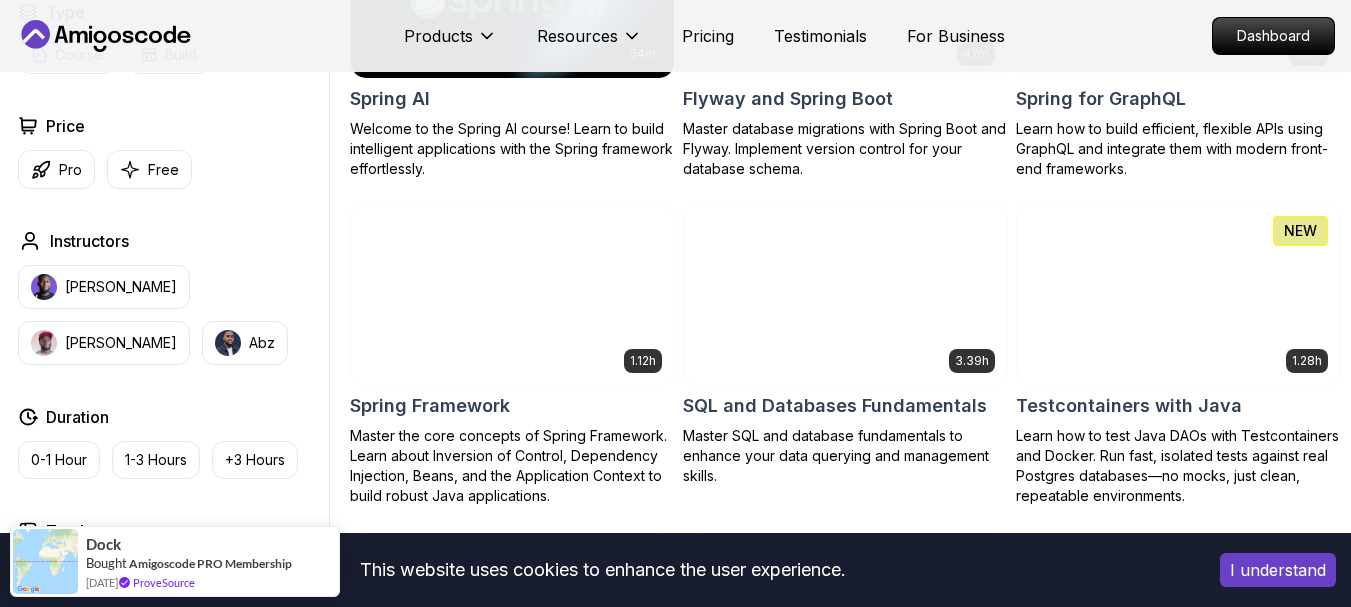 scroll, scrollTop: 5100, scrollLeft: 0, axis: vertical 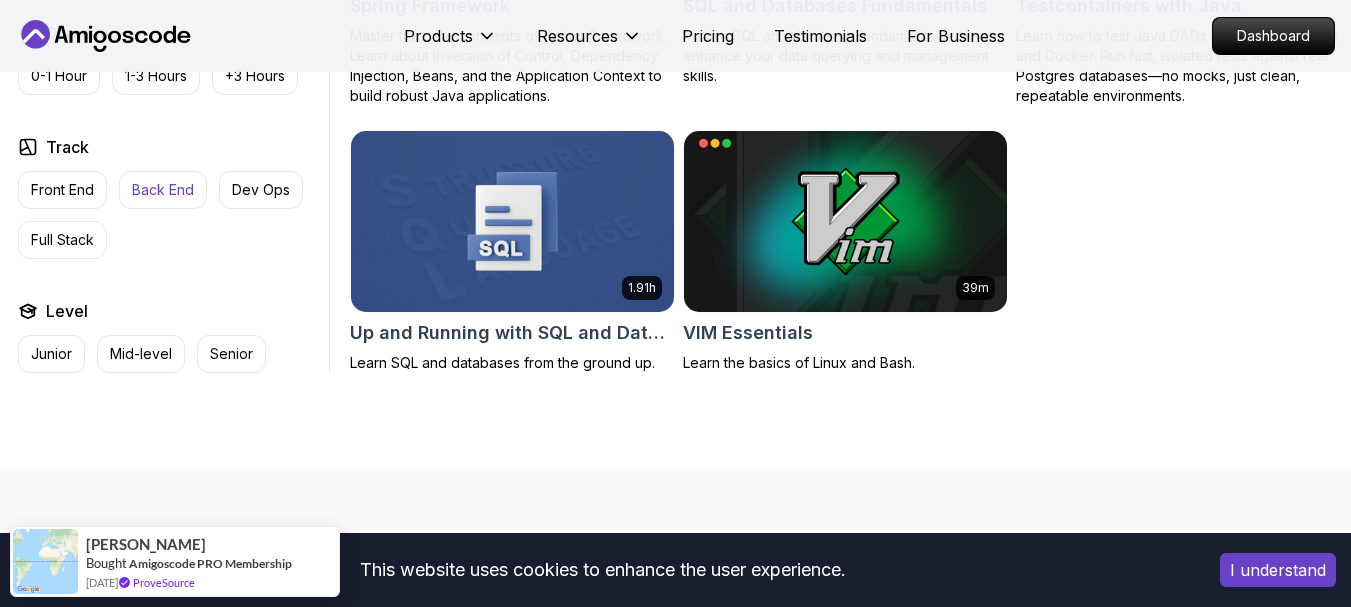 click on "Back End" at bounding box center (163, 190) 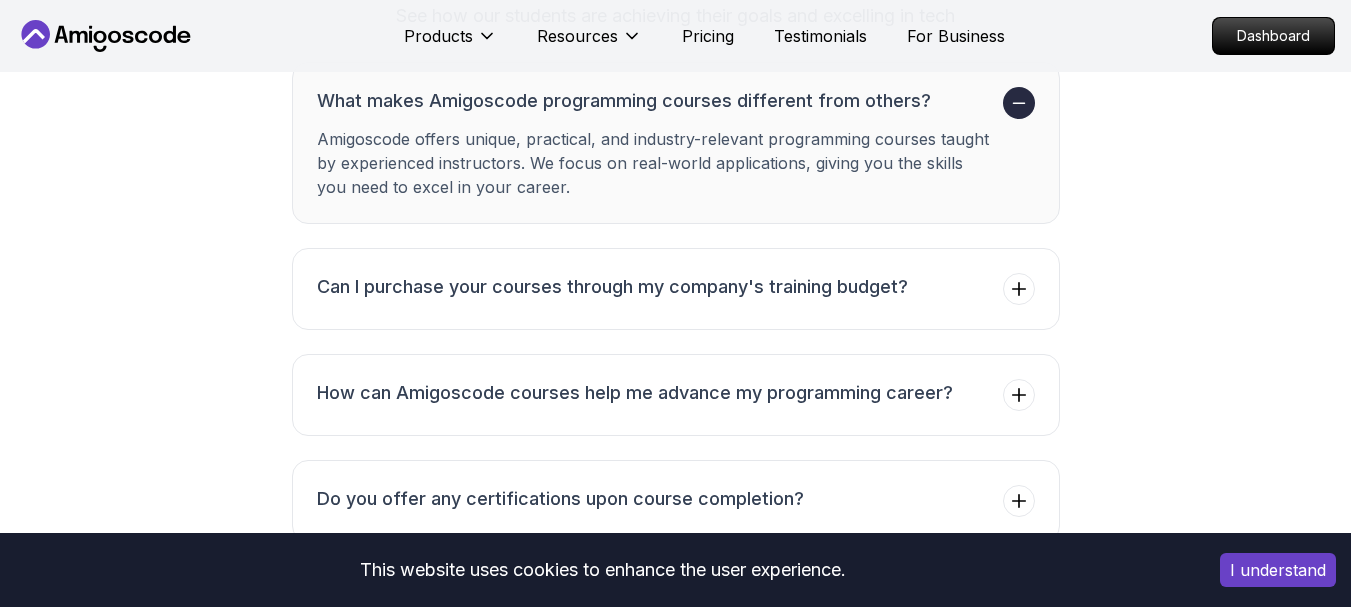 scroll, scrollTop: 4700, scrollLeft: 0, axis: vertical 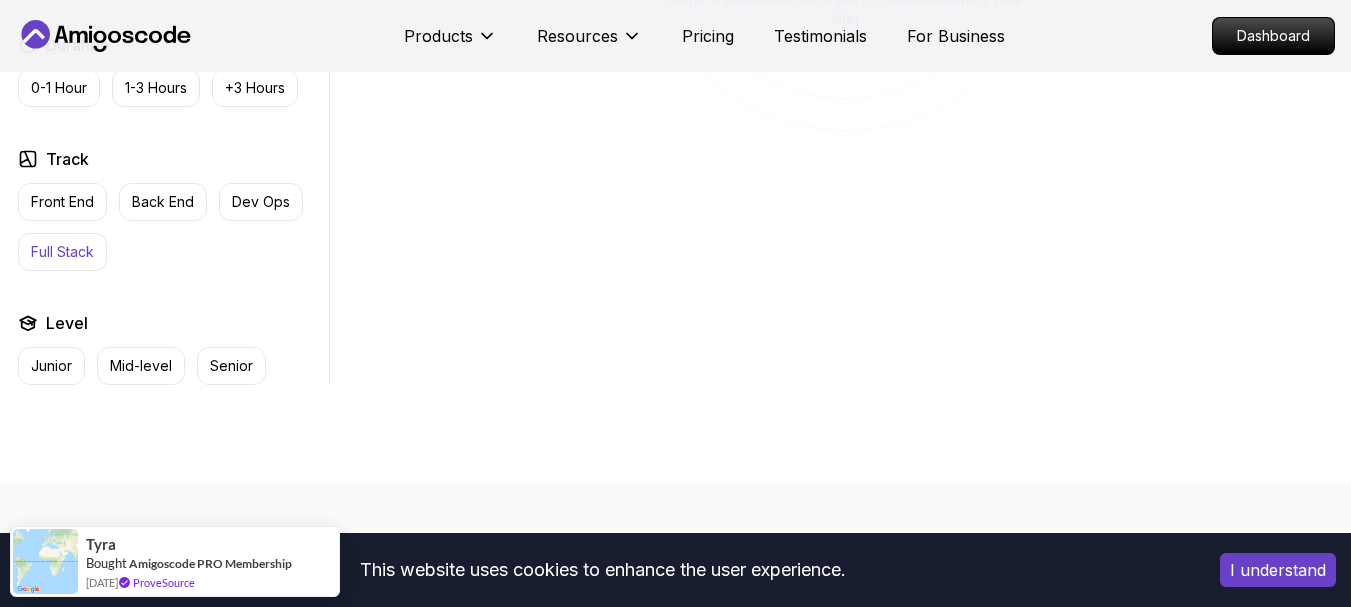 click on "Full Stack" at bounding box center (62, 252) 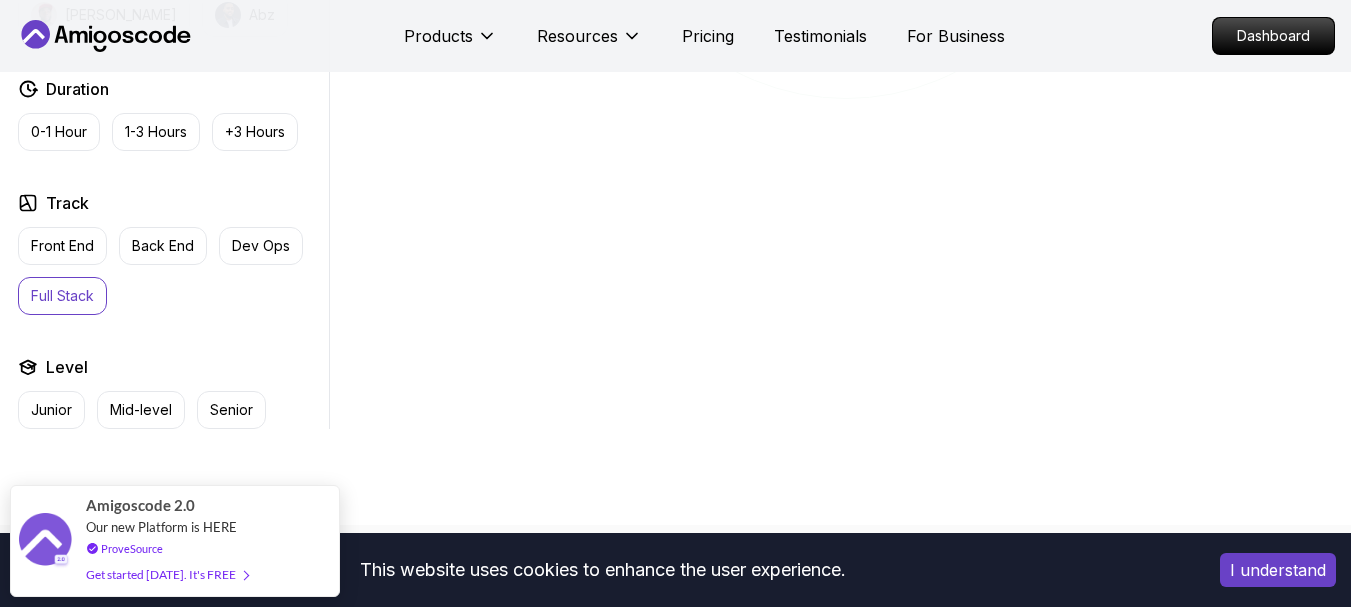 scroll, scrollTop: 1100, scrollLeft: 0, axis: vertical 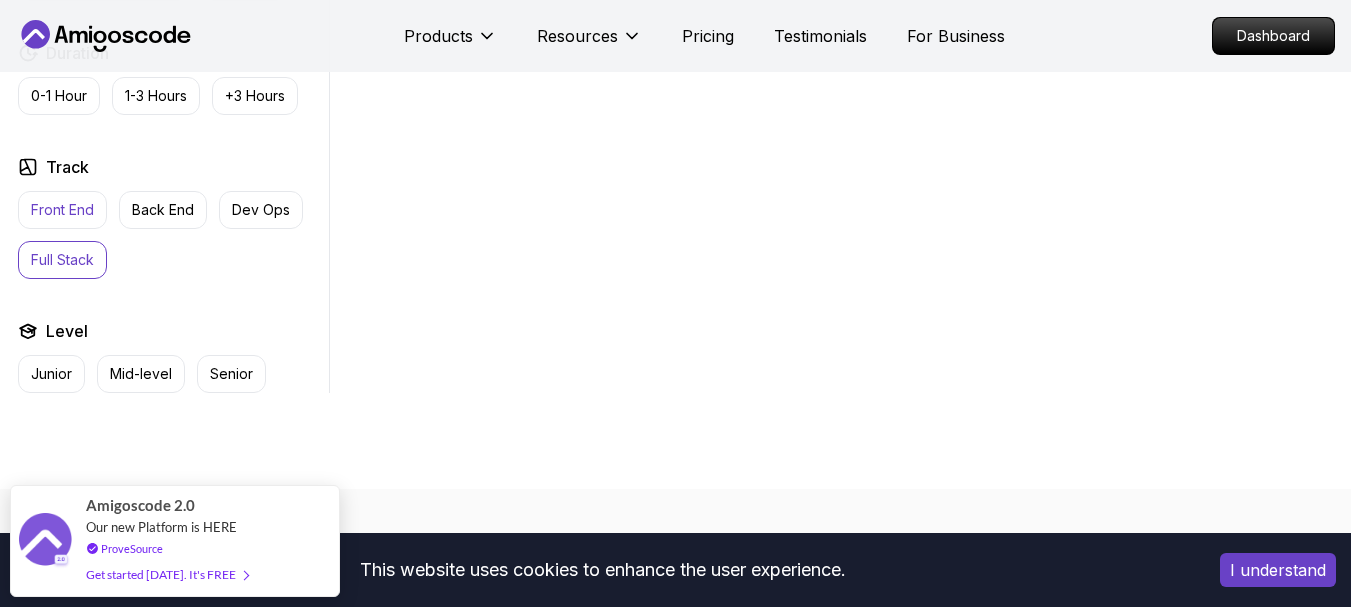 click on "Front End" at bounding box center [62, 210] 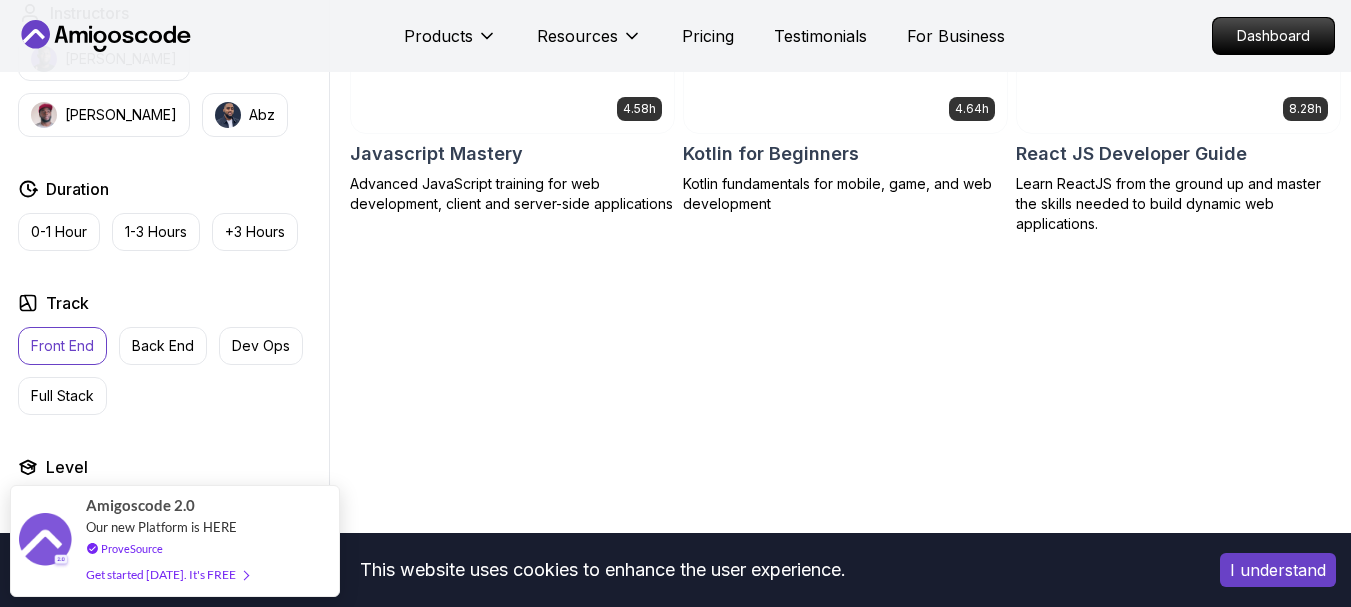 scroll, scrollTop: 1000, scrollLeft: 0, axis: vertical 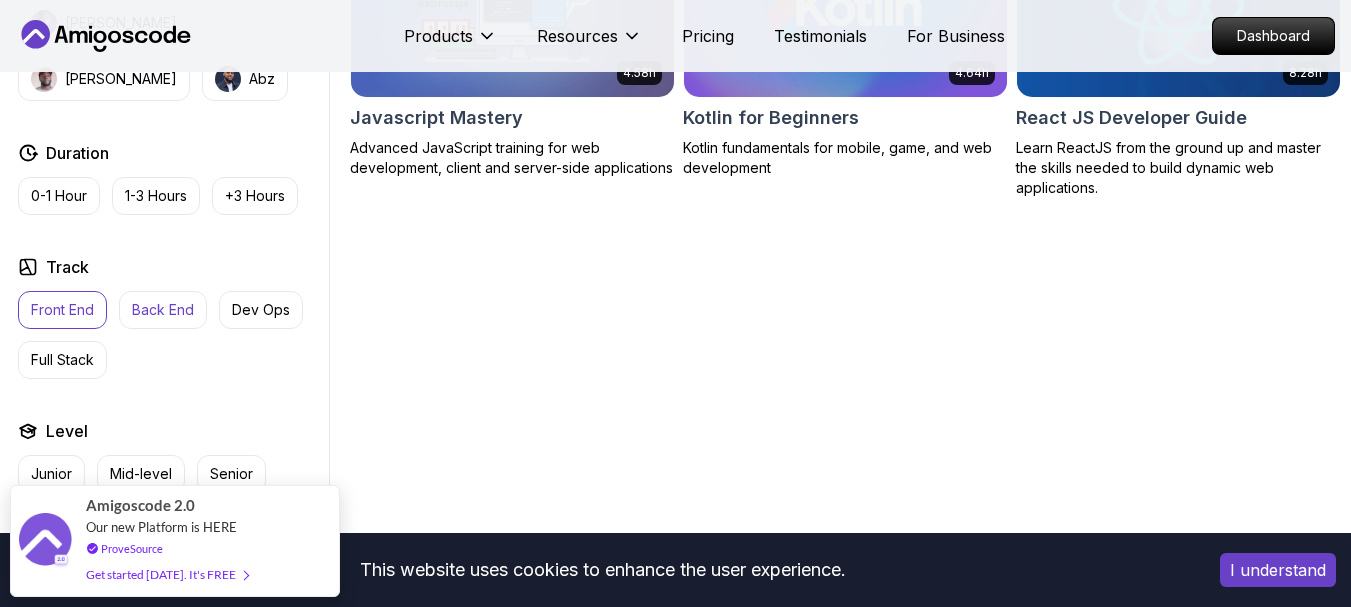 click on "Back End" at bounding box center (163, 310) 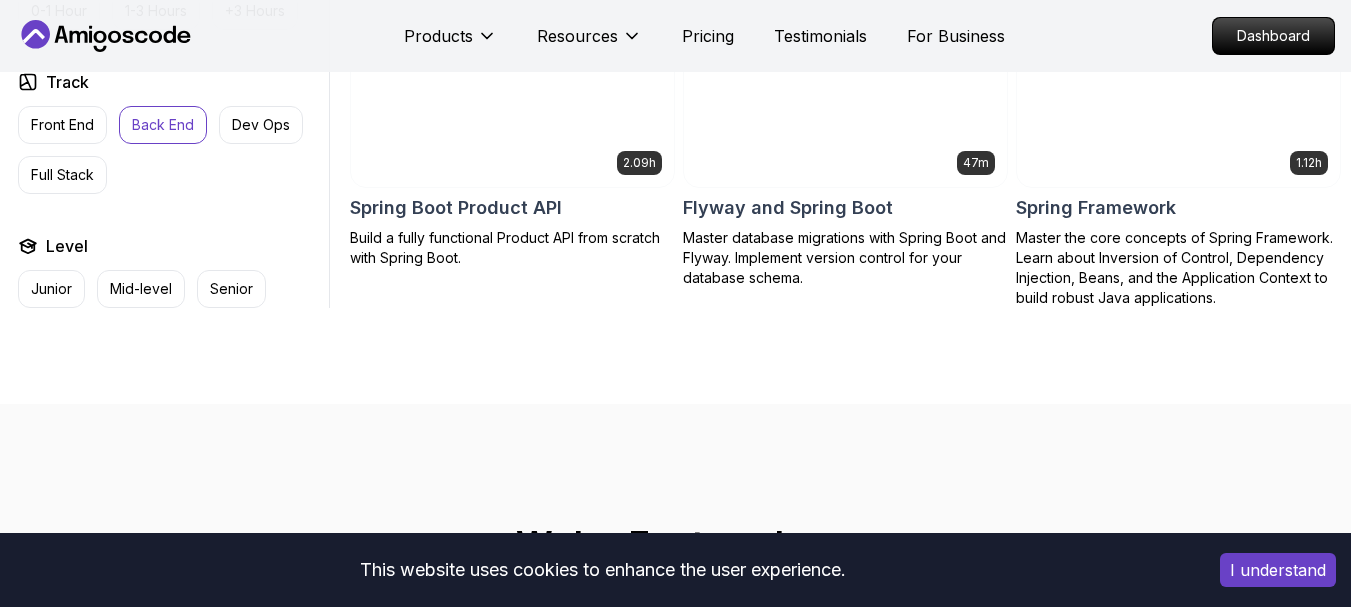 scroll, scrollTop: 2500, scrollLeft: 0, axis: vertical 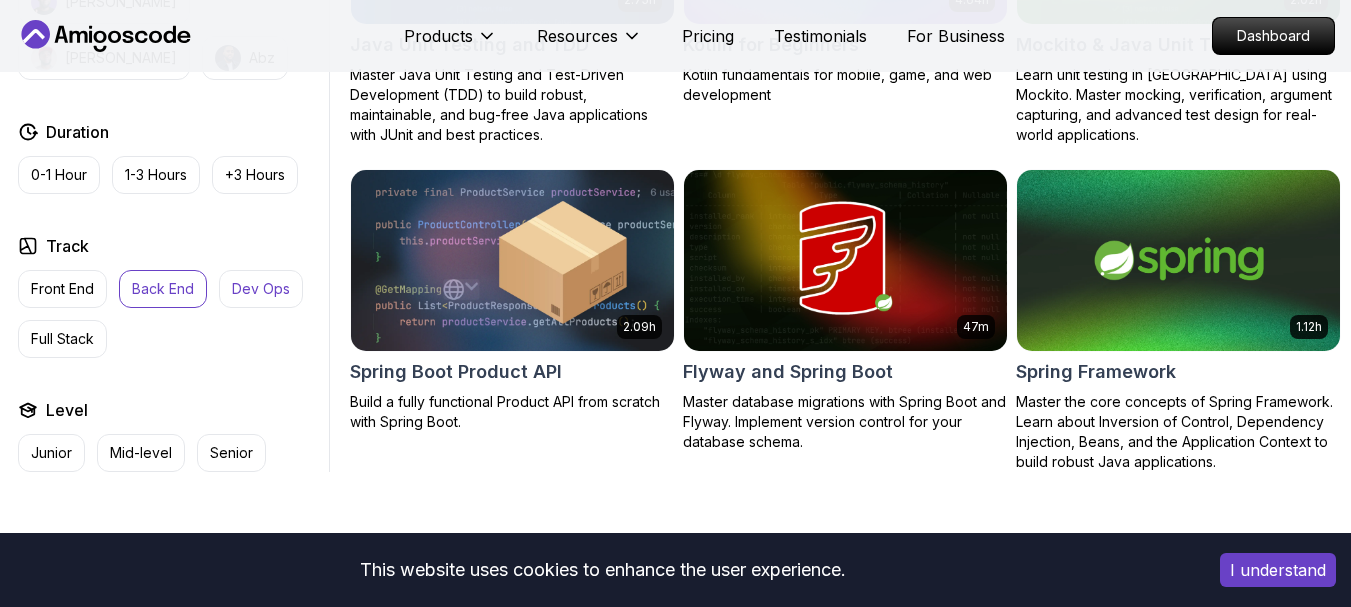 click on "Dev Ops" at bounding box center [261, 289] 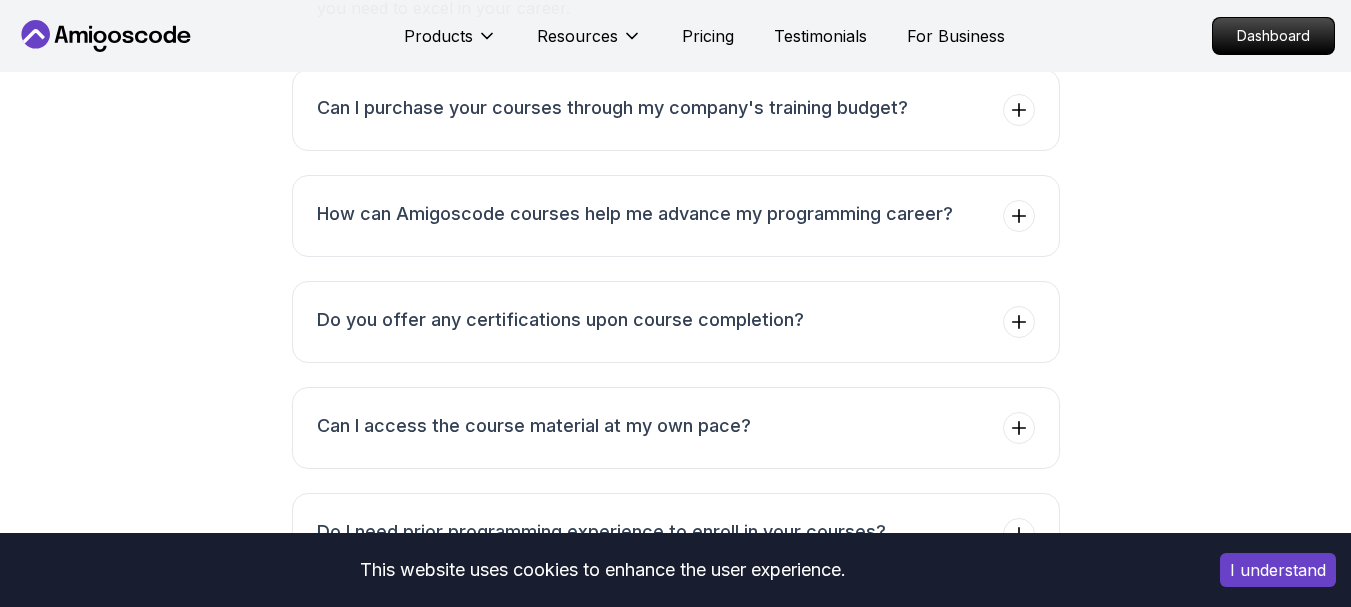 scroll, scrollTop: 3900, scrollLeft: 0, axis: vertical 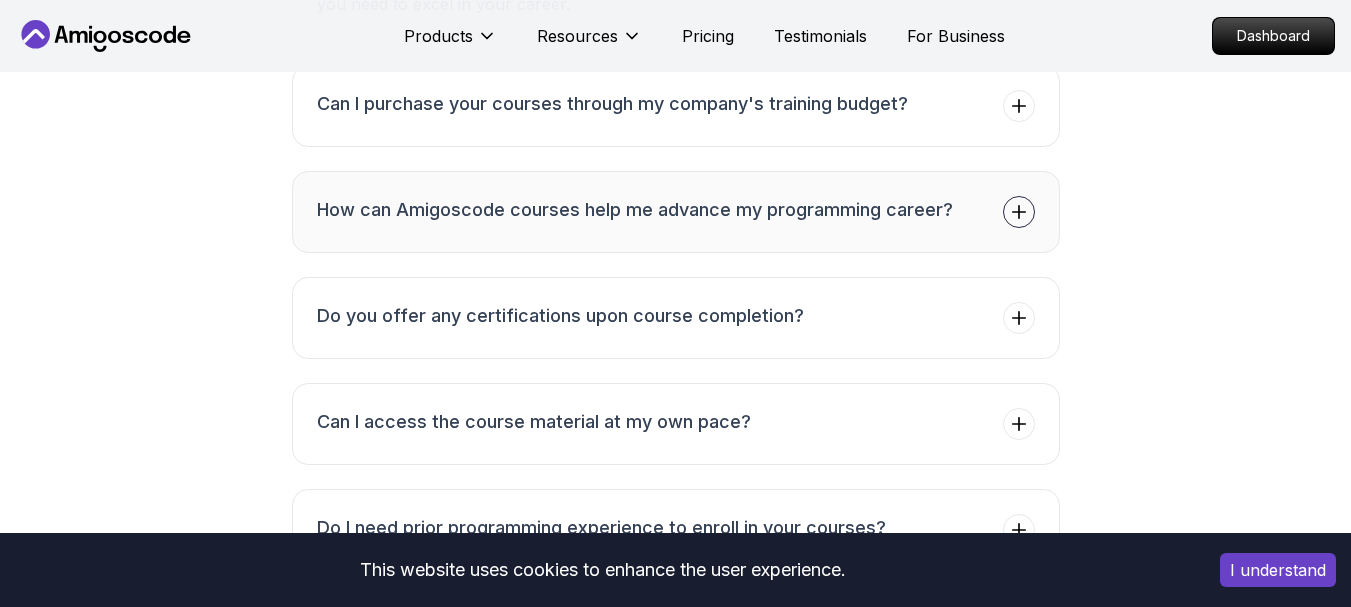 click on "How can Amigoscode courses help me advance my programming career?" at bounding box center (635, 210) 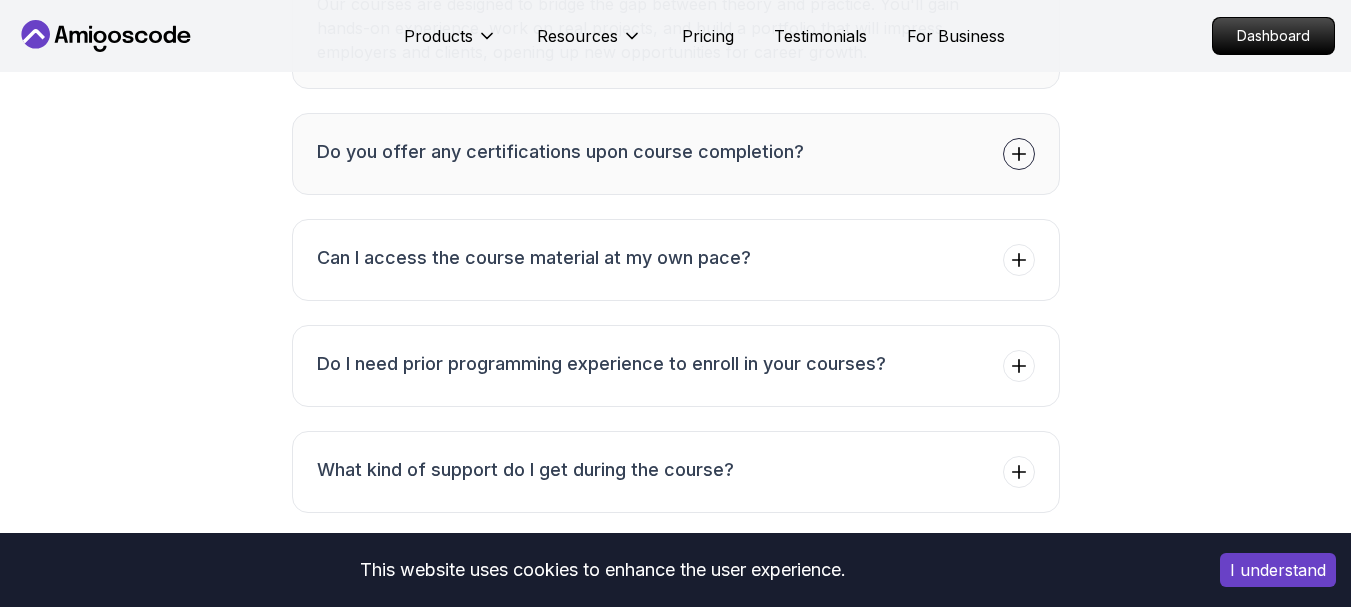 scroll, scrollTop: 4100, scrollLeft: 0, axis: vertical 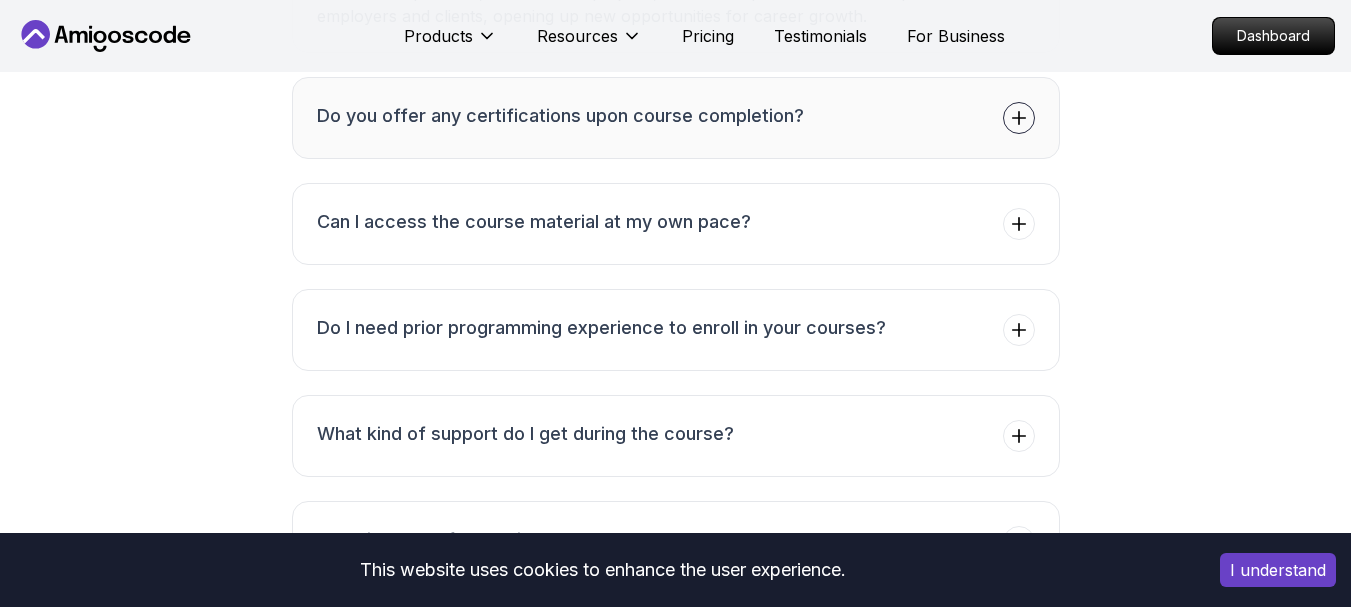 click 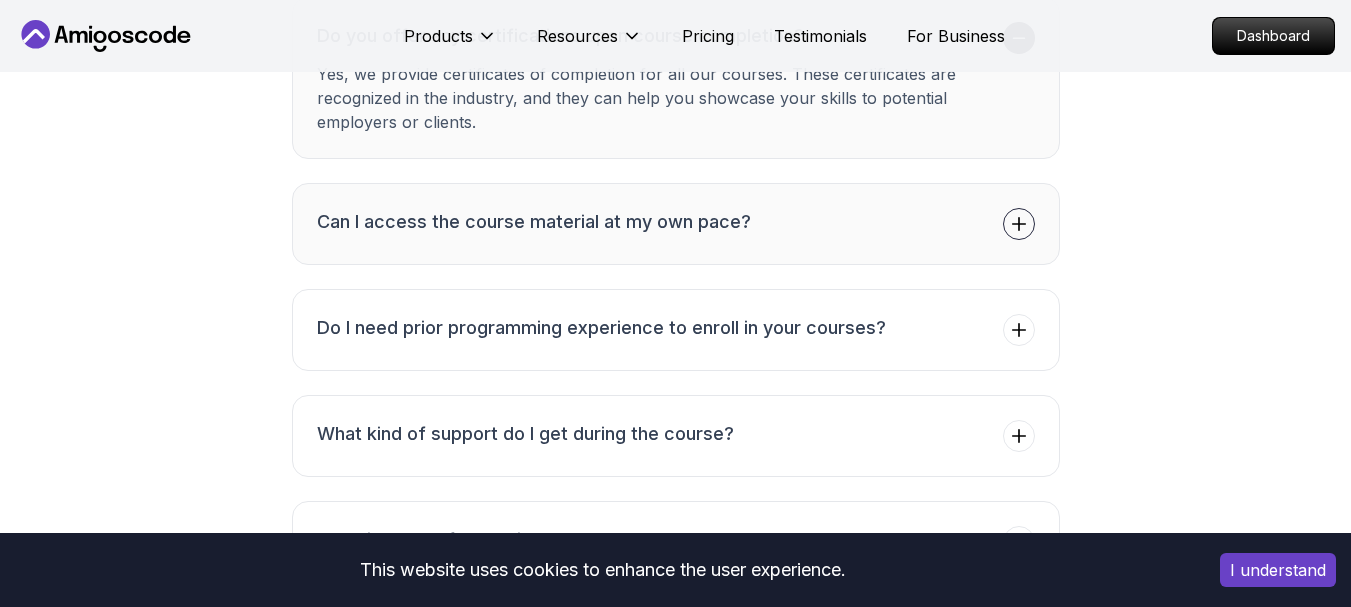 click at bounding box center [1019, 224] 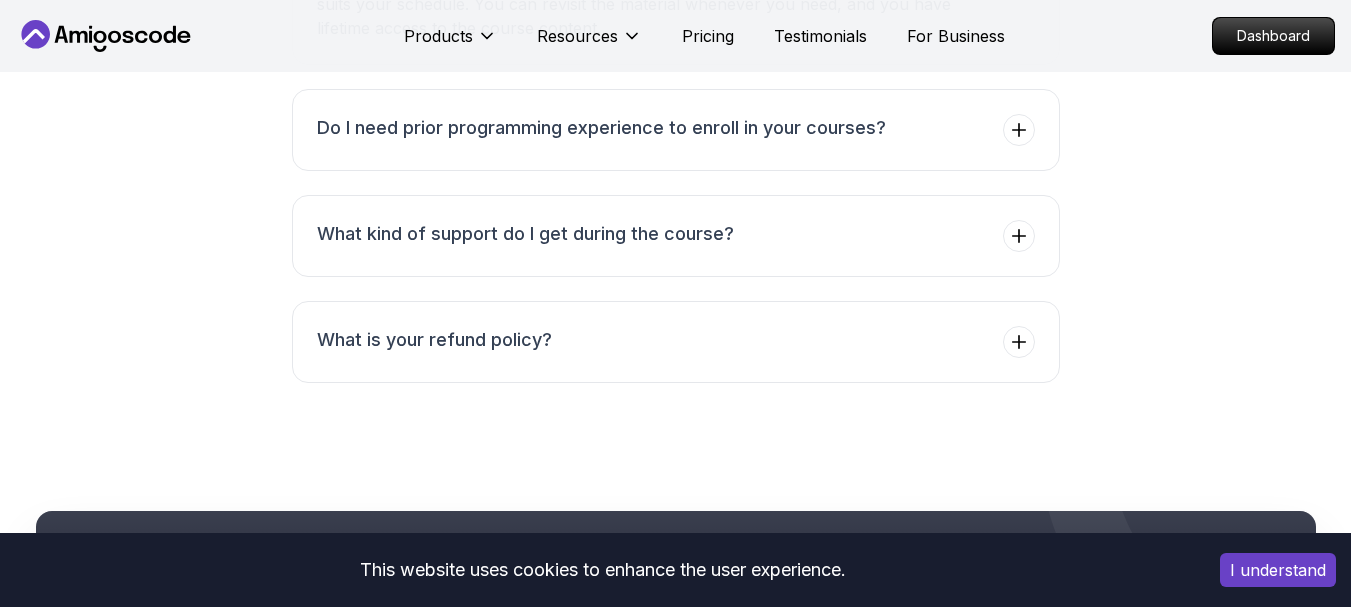 scroll, scrollTop: 4200, scrollLeft: 0, axis: vertical 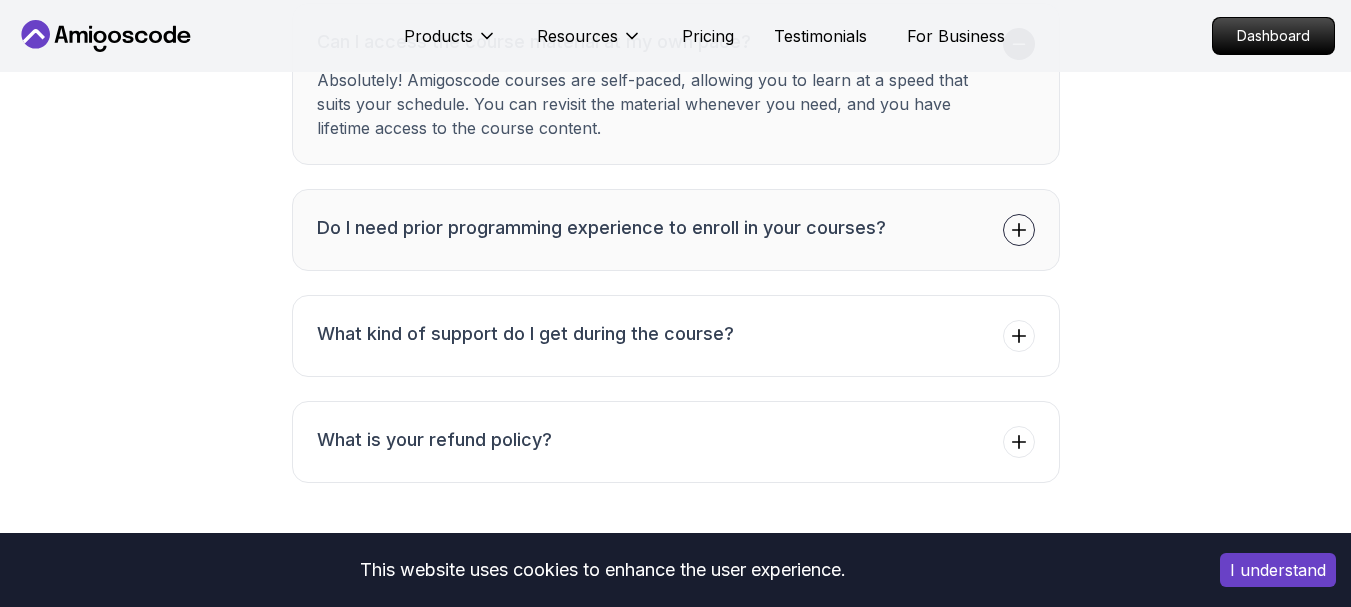 click at bounding box center [1019, 230] 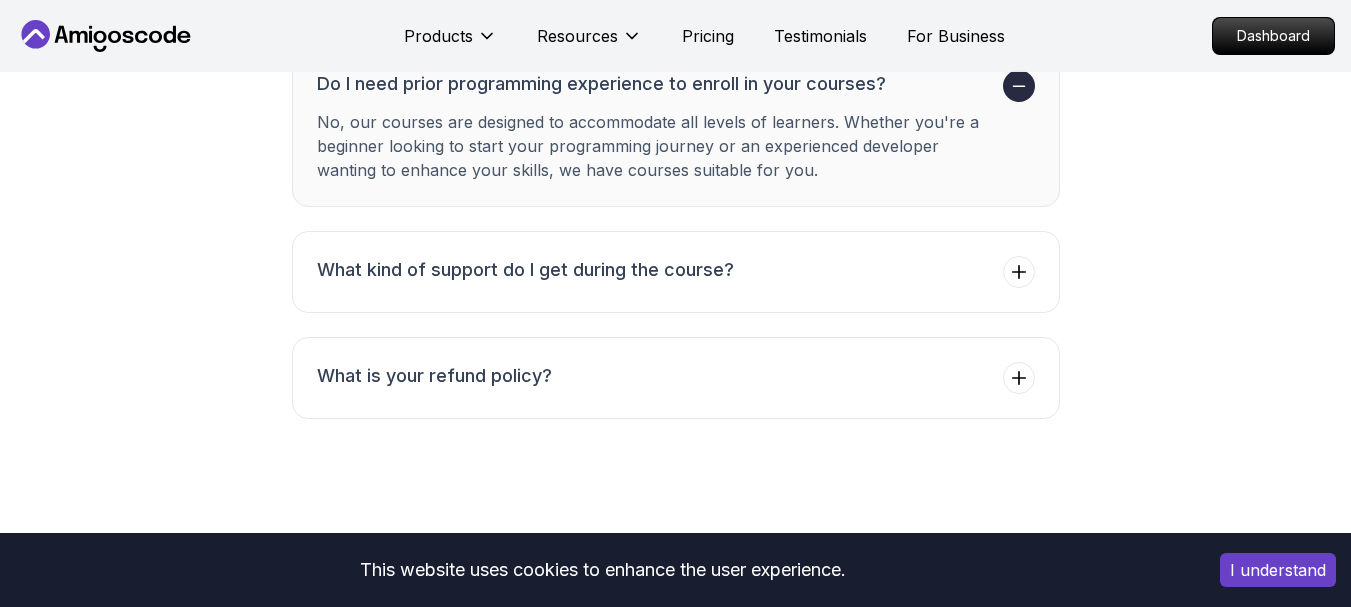 scroll, scrollTop: 4300, scrollLeft: 0, axis: vertical 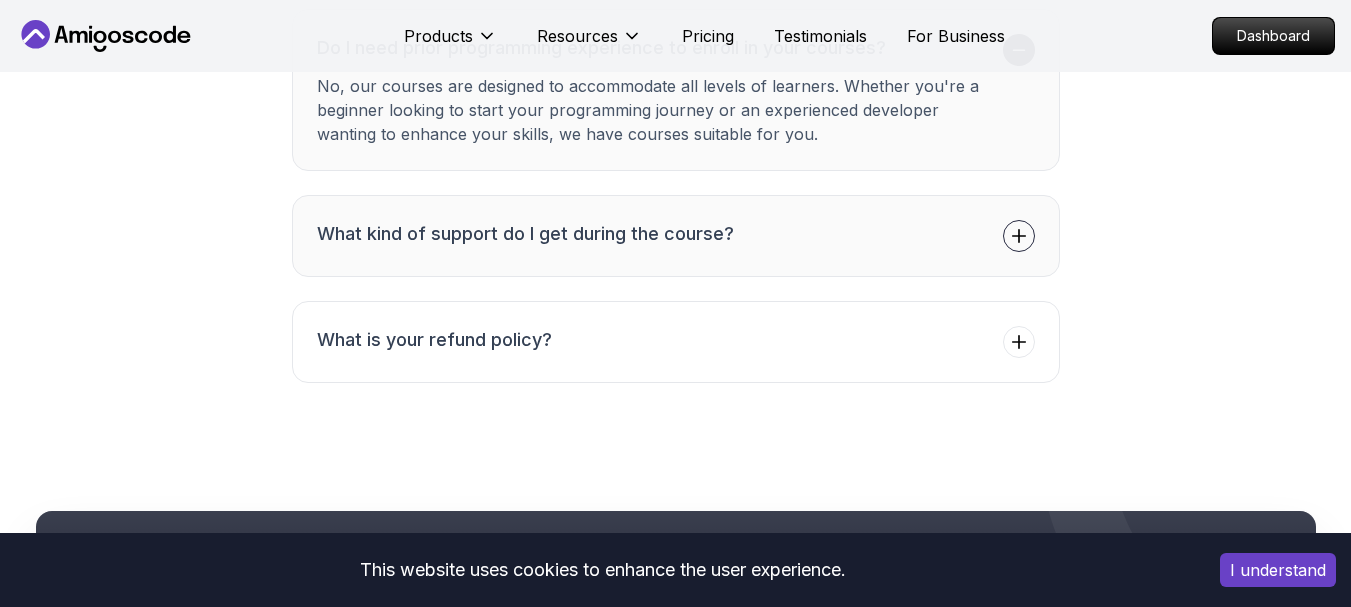 click 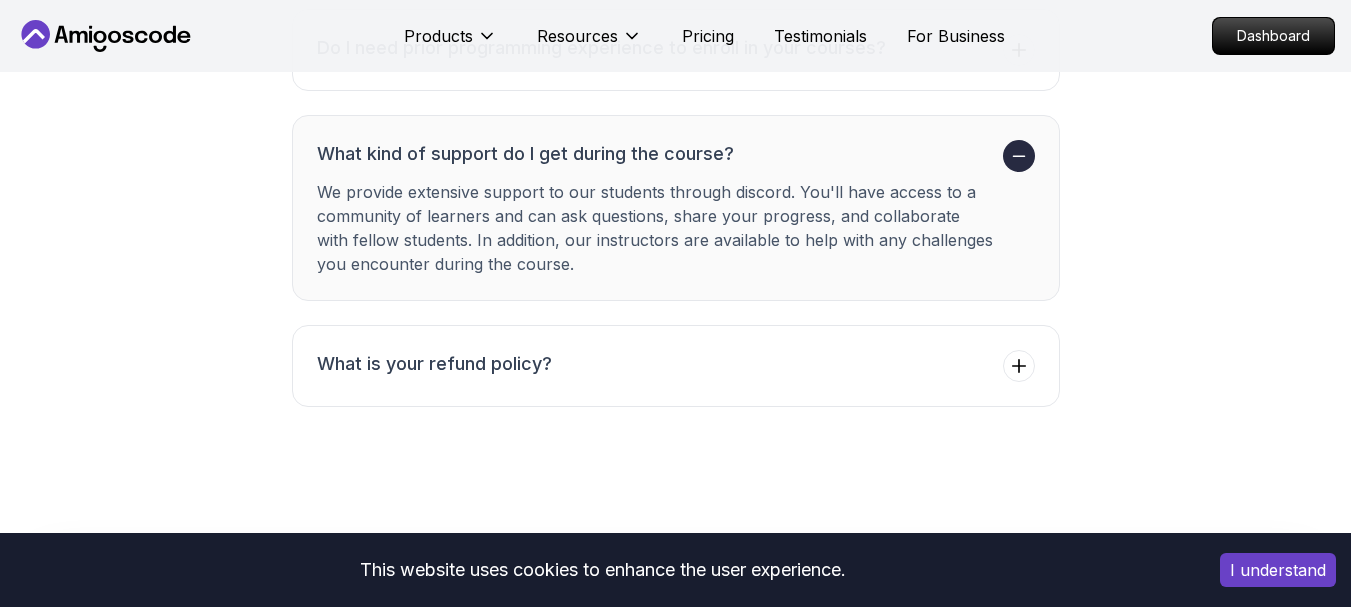 click 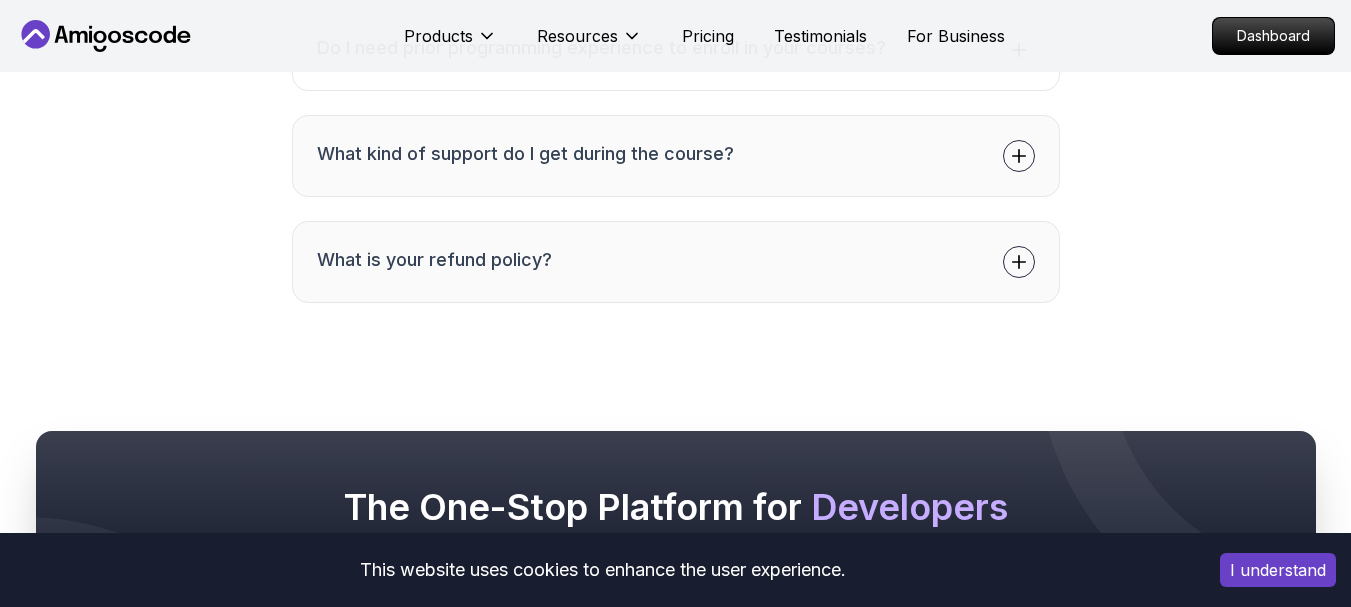 click at bounding box center [1019, 262] 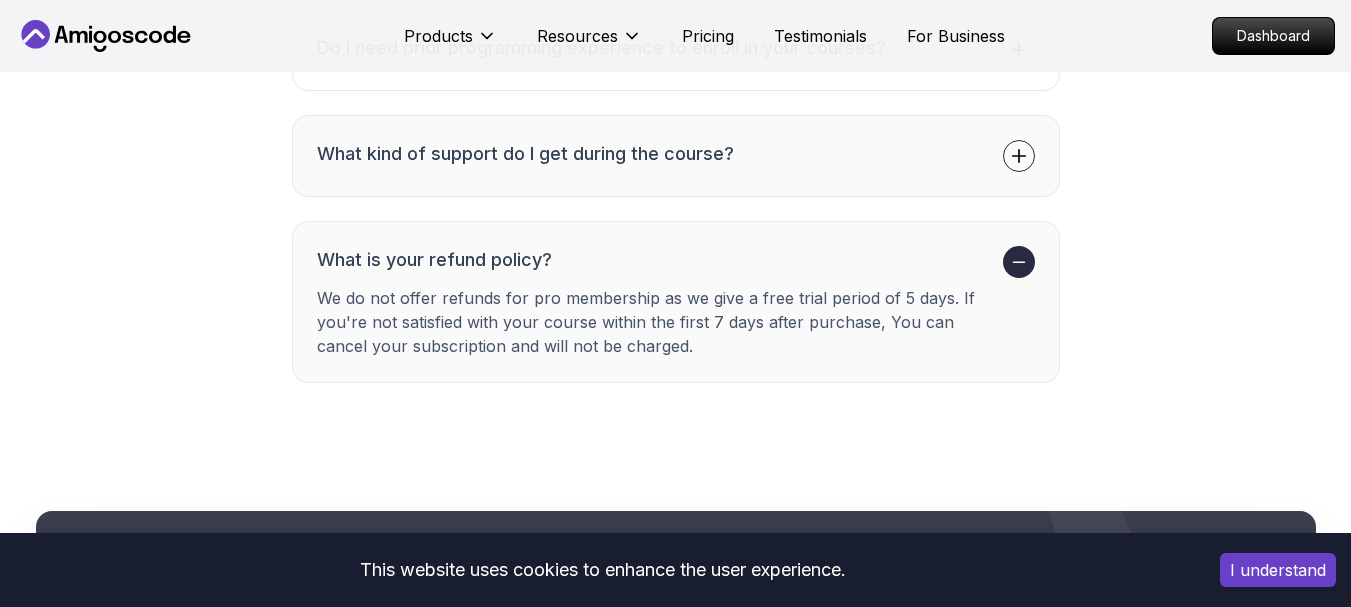 click at bounding box center (1019, 156) 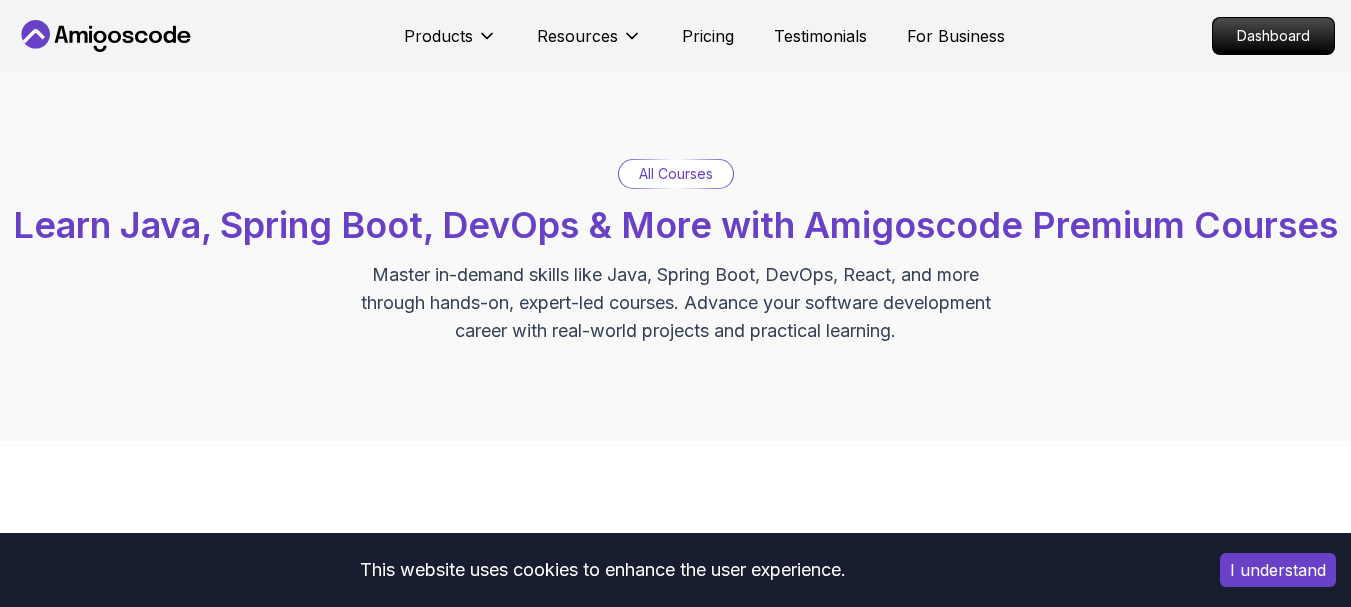 scroll, scrollTop: 0, scrollLeft: 0, axis: both 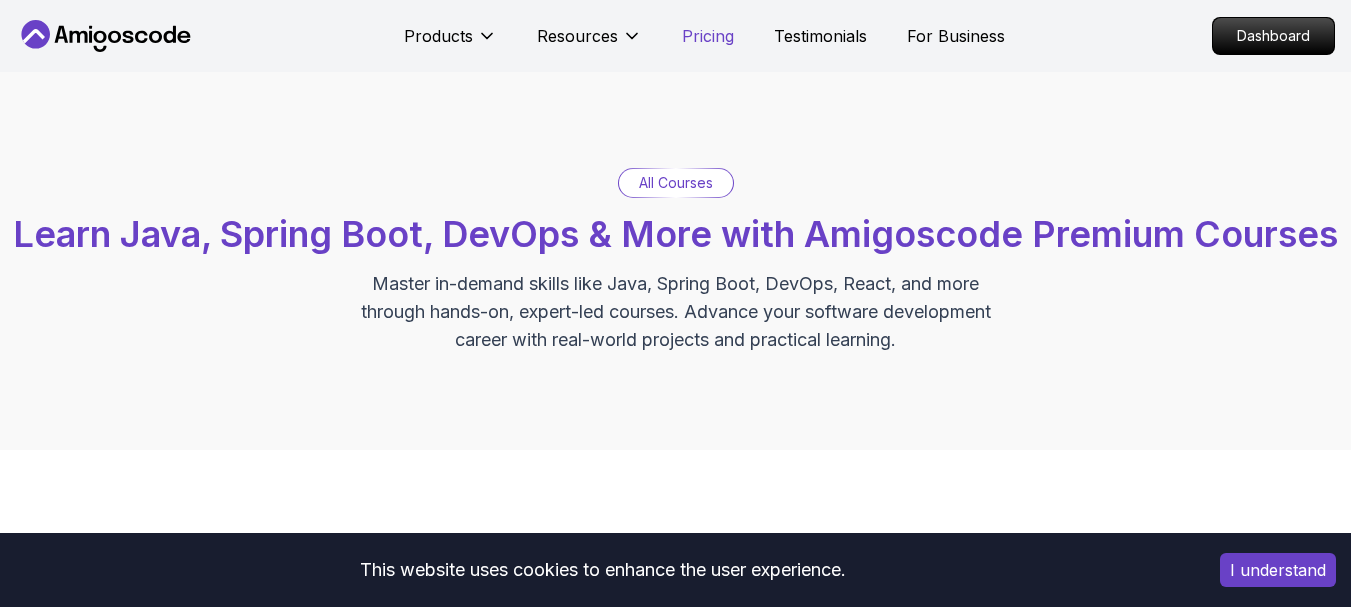 click on "Pricing" at bounding box center (708, 36) 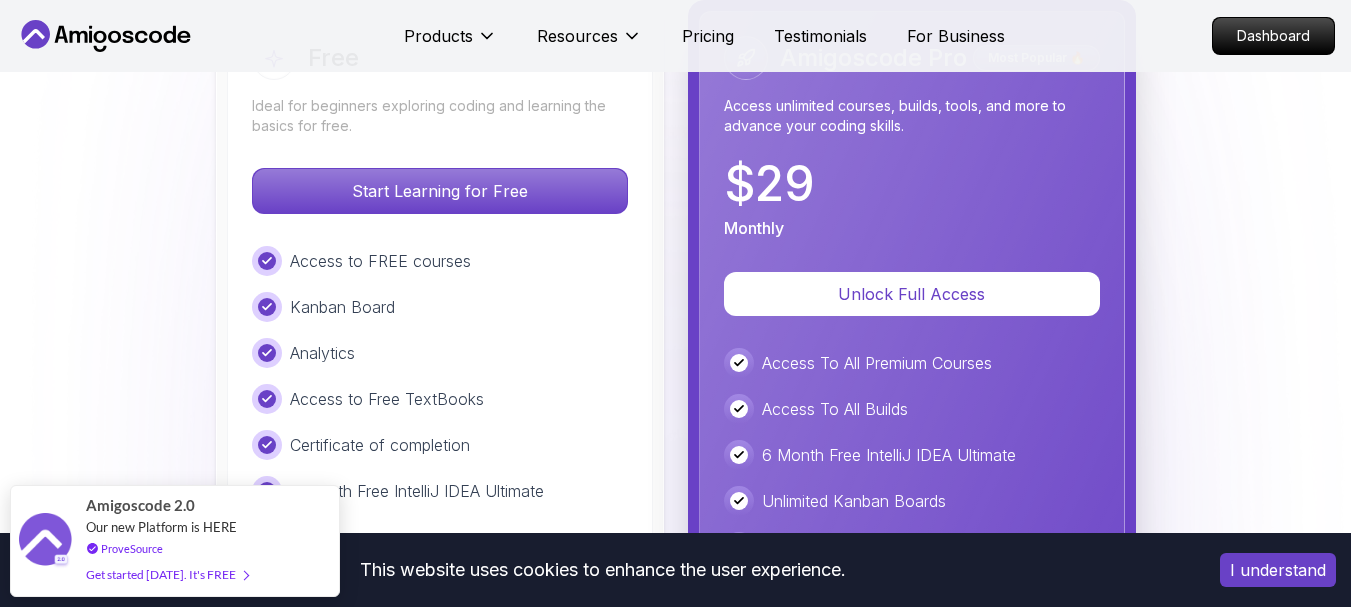 scroll, scrollTop: 4749, scrollLeft: 0, axis: vertical 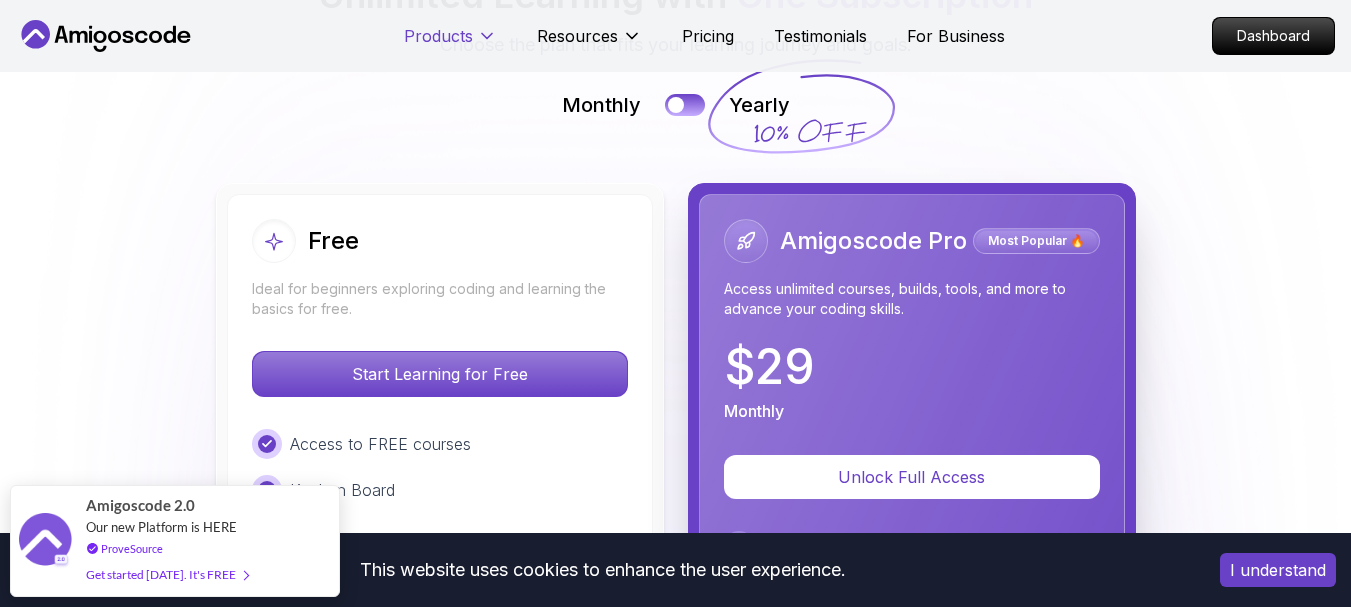 click 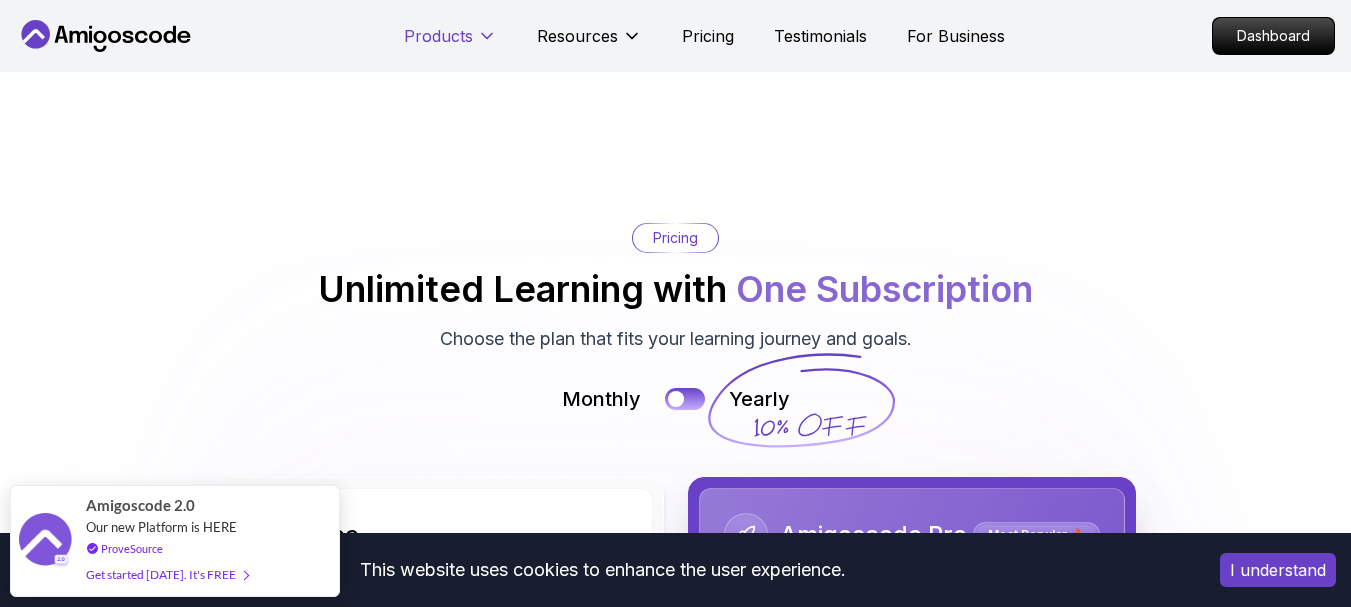 click 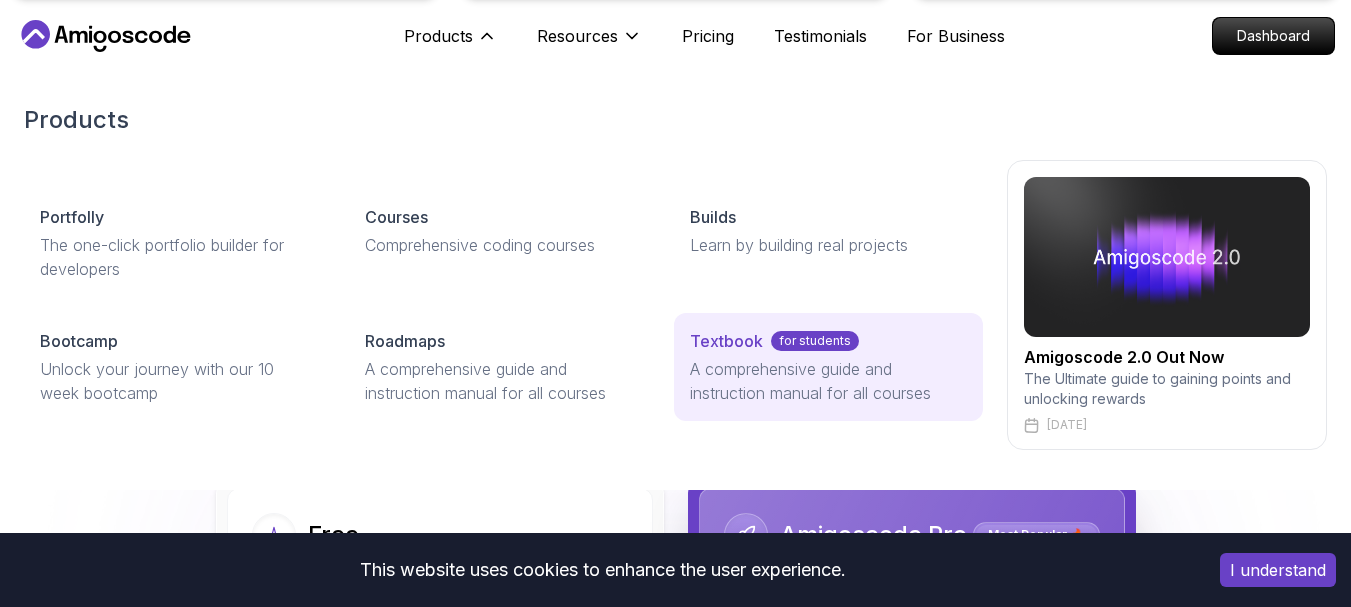 click on "Textbook" at bounding box center (726, 341) 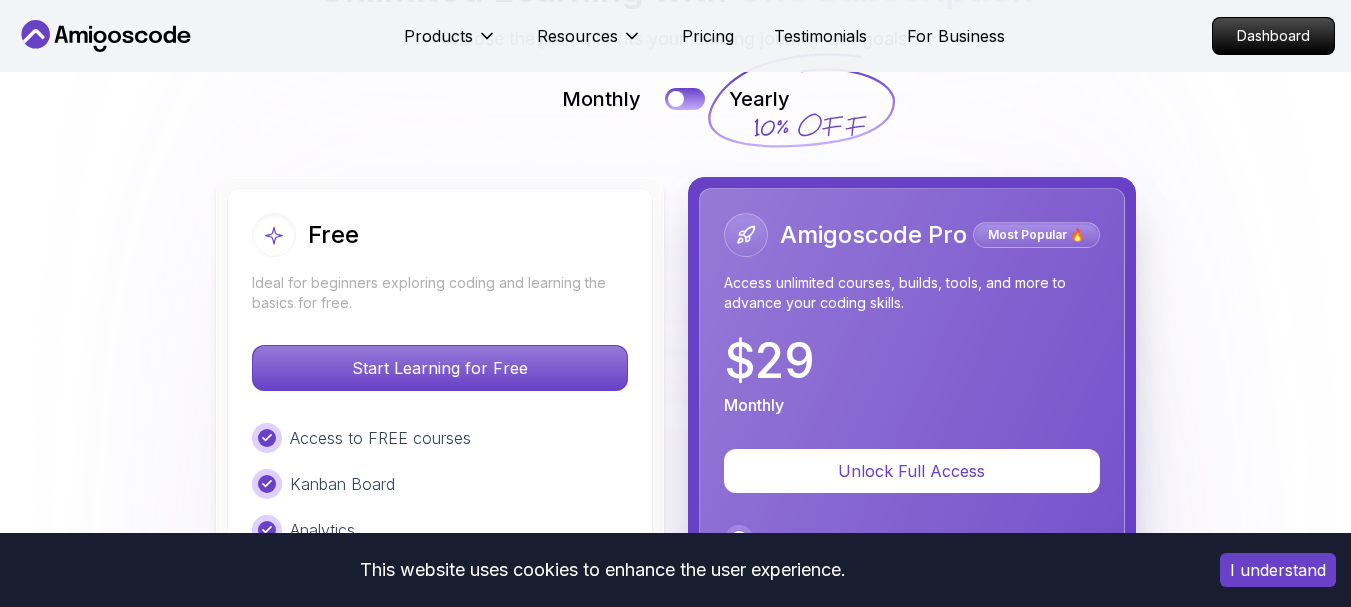 scroll, scrollTop: 4249, scrollLeft: 0, axis: vertical 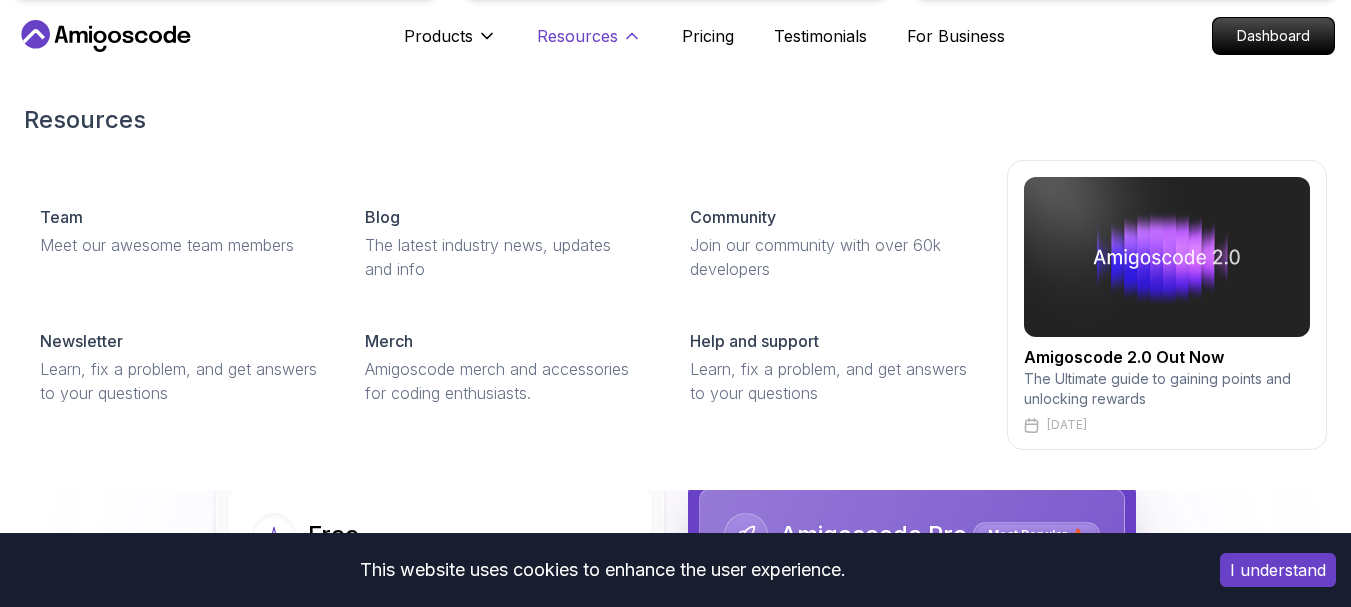 click on "Resources" at bounding box center (577, 36) 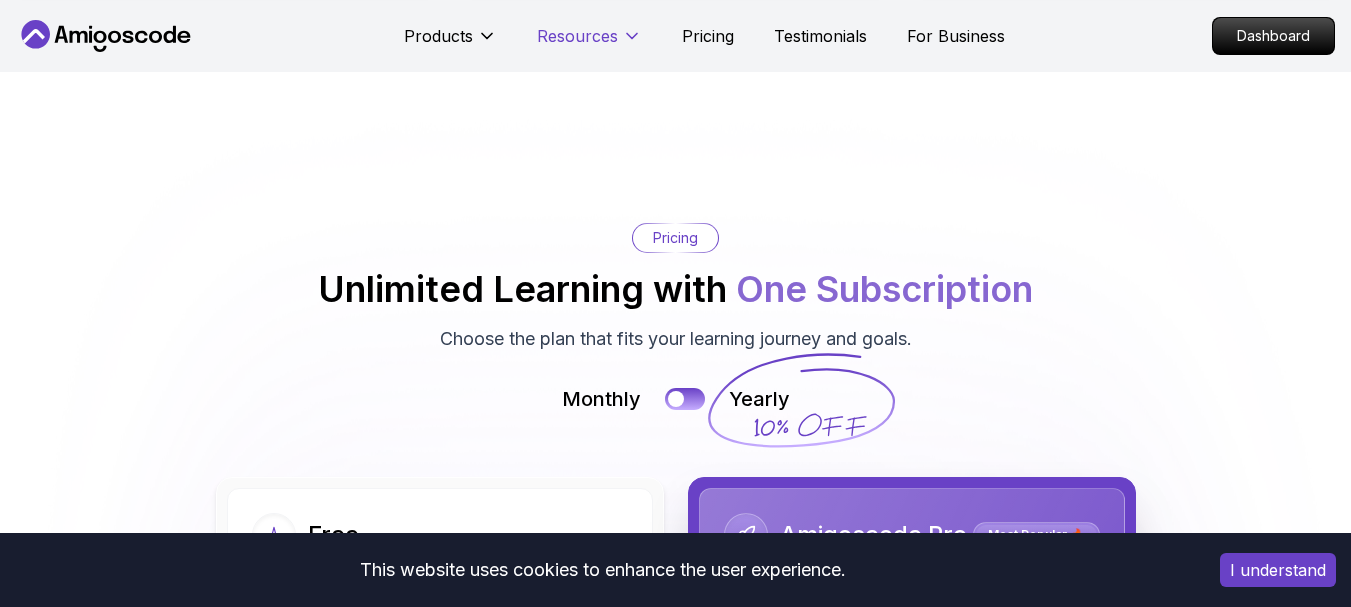 click on "Resources" at bounding box center (577, 36) 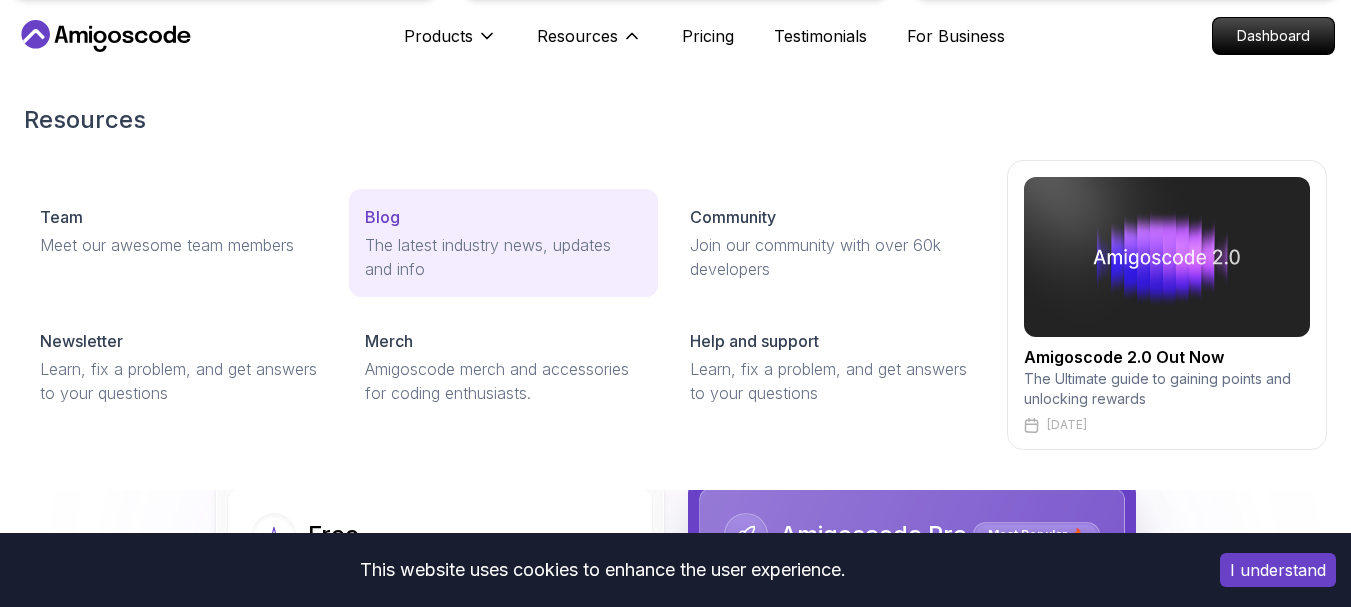 click on "The latest industry news, updates and info" at bounding box center [503, 257] 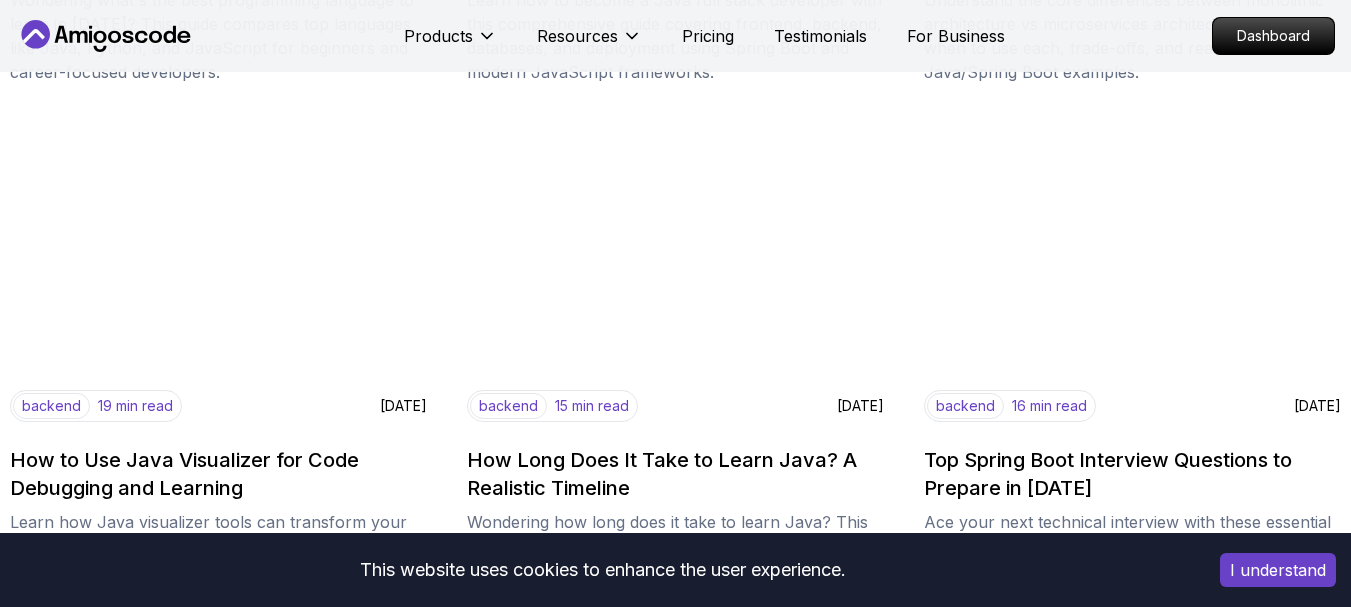 scroll, scrollTop: 1400, scrollLeft: 0, axis: vertical 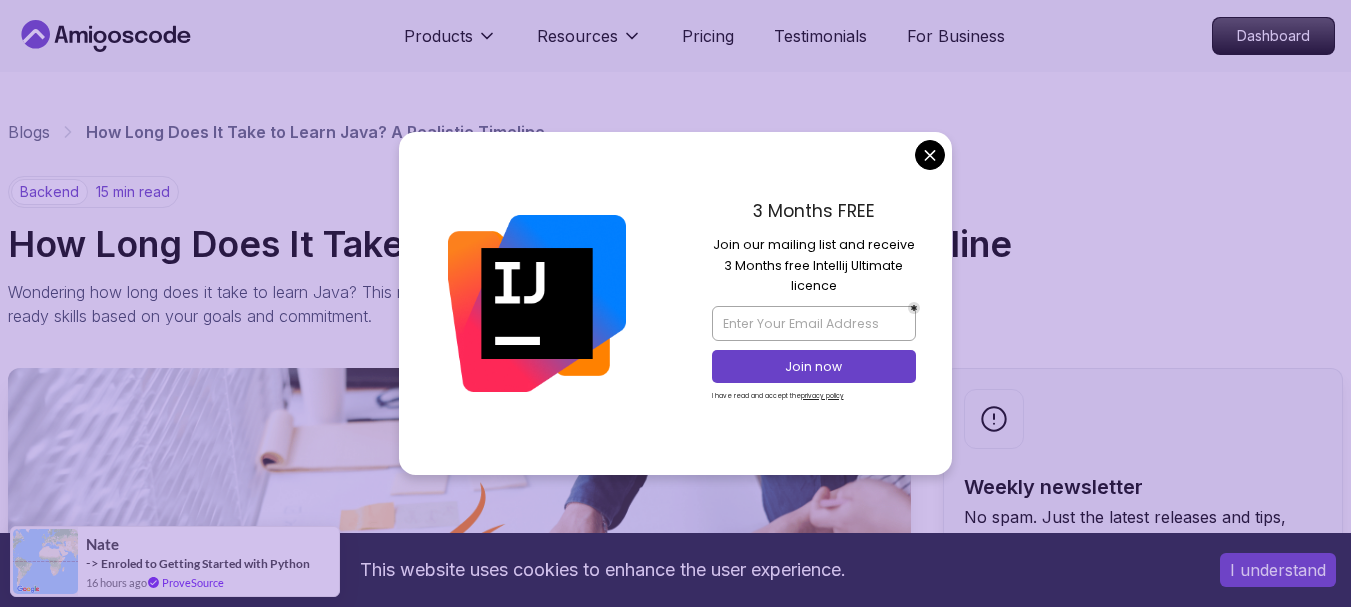 click on "This website uses cookies to enhance the user experience. I understand Products Resources Pricing Testimonials For Business Dashboard Products Resources Pricing Testimonials For Business Dashboard Blogs How Long Does It Take to Learn Java? A Realistic Timeline backend 15 min read How Long Does It Take to Learn Java? A Realistic Timeline Wondering how long does it take to learn Java? This realistic timeline breaks down the learning journey from basics to job-ready skills based on your goals and commitment. Weekly newsletter No spam. Just the latest releases and tips, interesting articles, and exclusive interviews in your inbox every week. Read about our   privacy policy . Subscribe Share this Course or Copy link Published By:  Nelson Djalo  |   Date:  June 14, 2025 Introduction
public static void main(String[] args)  like it was ancient hieroglyphics. Fast forward three months of consistent practice, and I was building my first Spring Boot API.
Table of Contents" at bounding box center (675, 9079) 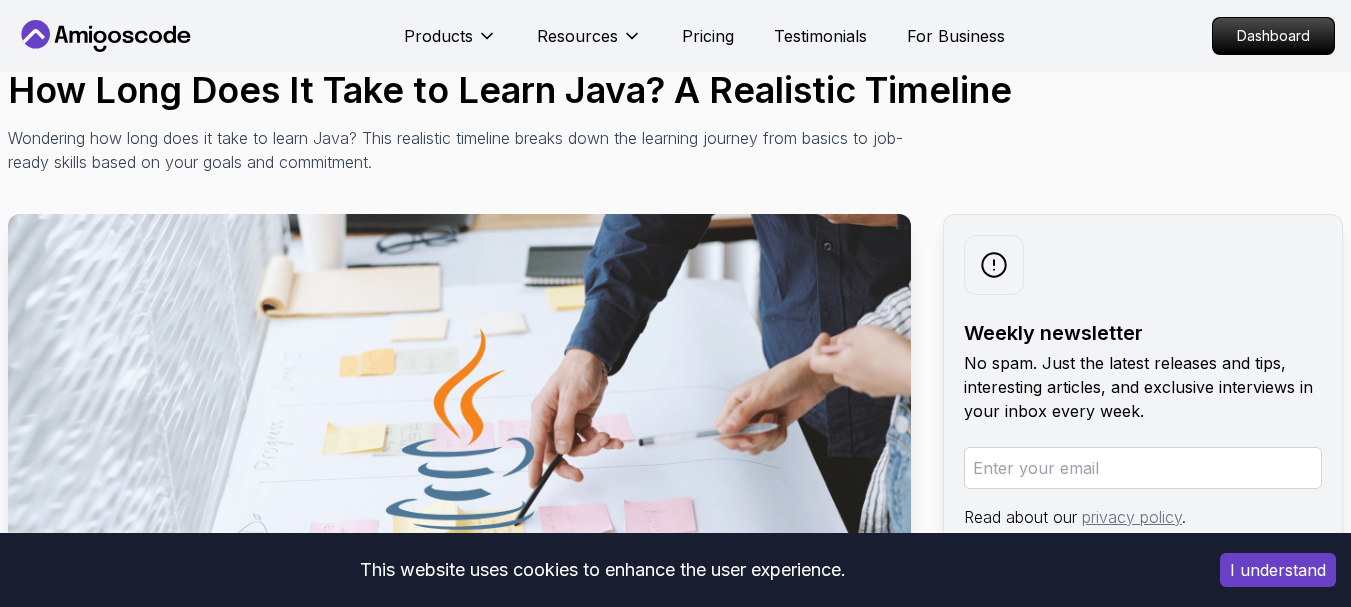 scroll, scrollTop: 0, scrollLeft: 0, axis: both 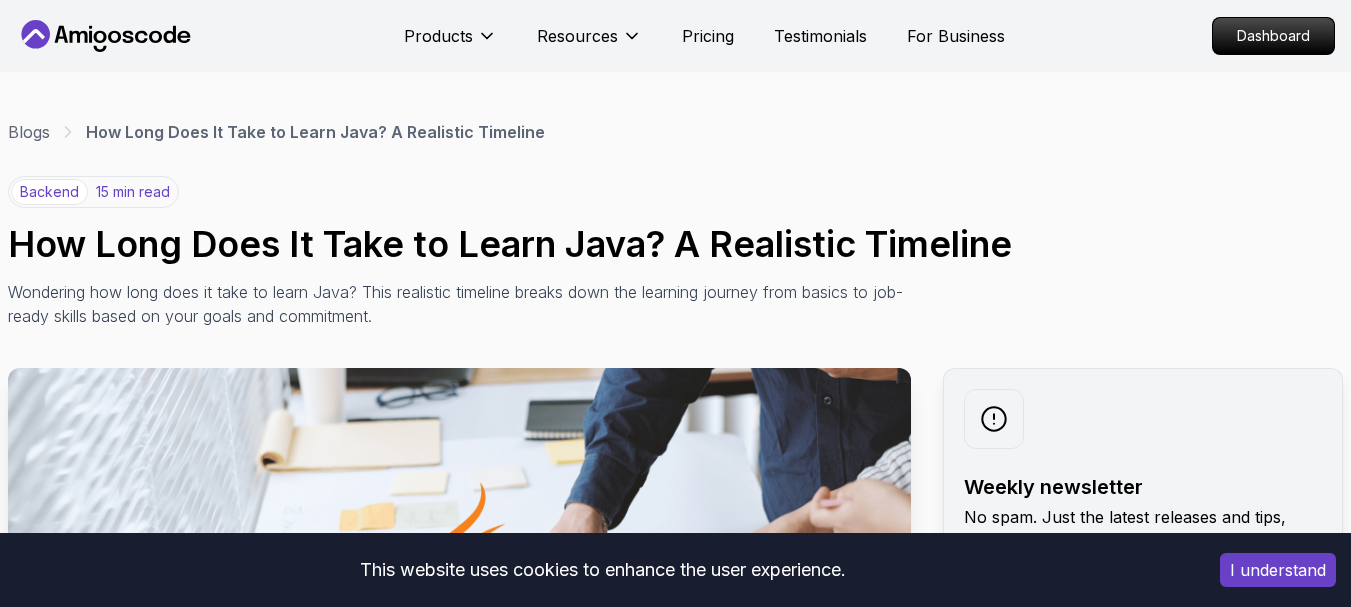 click on "Wondering how long does it take to learn Java? This realistic timeline breaks down the learning journey from basics to job-ready skills based on your goals and commitment." at bounding box center [456, 304] 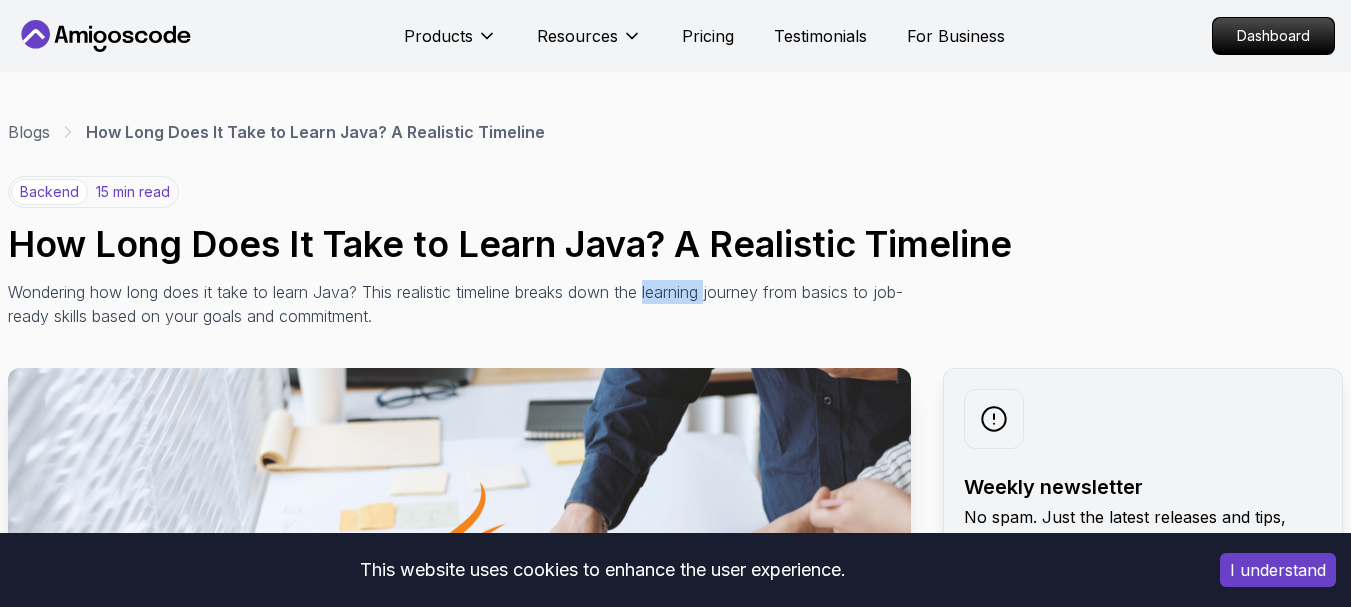 click on "Wondering how long does it take to learn Java? This realistic timeline breaks down the learning journey from basics to job-ready skills based on your goals and commitment." at bounding box center (456, 304) 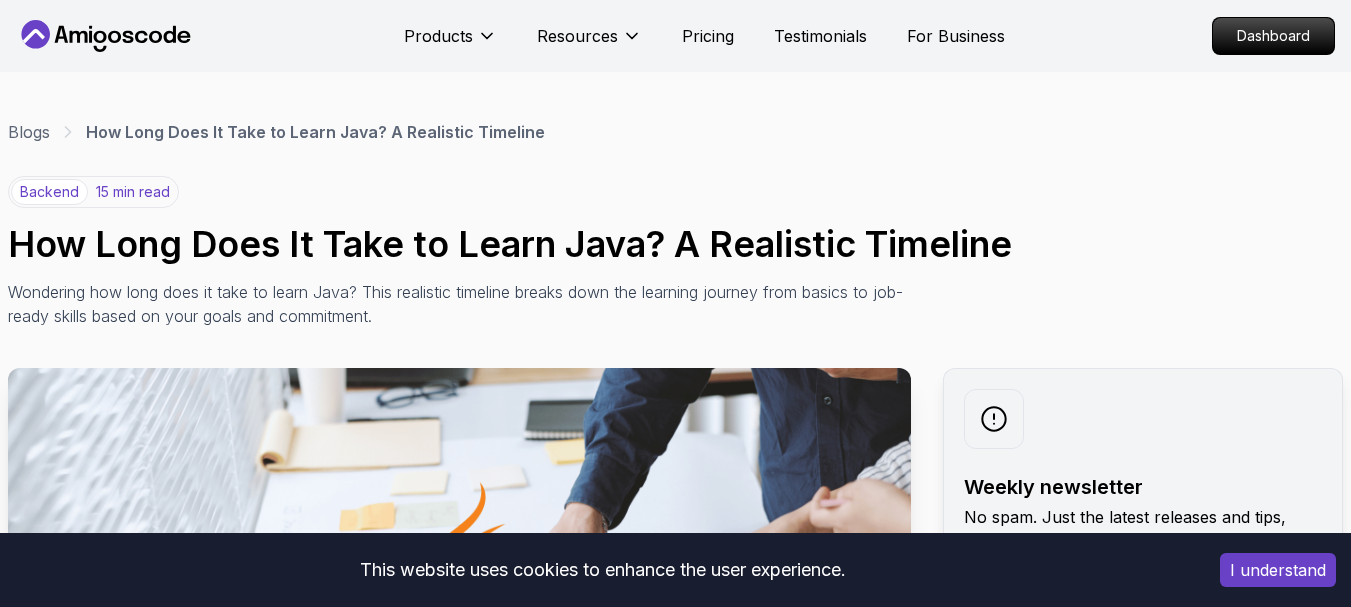 click on "Wondering how long does it take to learn Java? This realistic timeline breaks down the learning journey from basics to job-ready skills based on your goals and commitment." at bounding box center (456, 304) 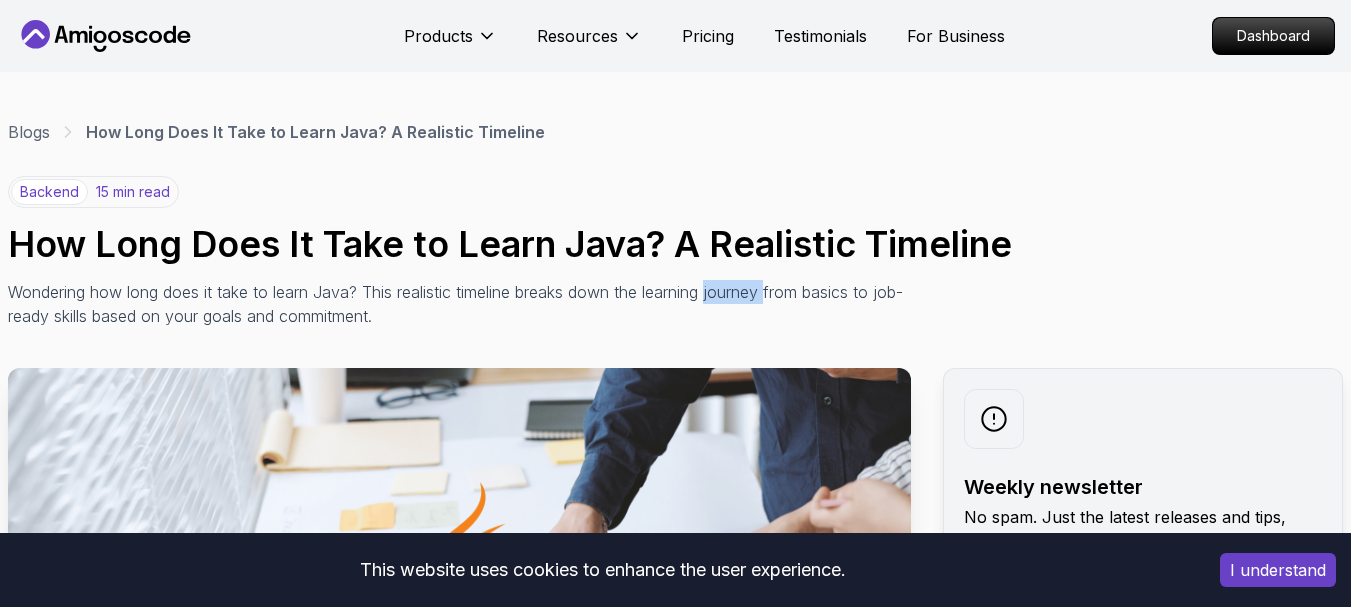 click on "Wondering how long does it take to learn Java? This realistic timeline breaks down the learning journey from basics to job-ready skills based on your goals and commitment." at bounding box center (456, 304) 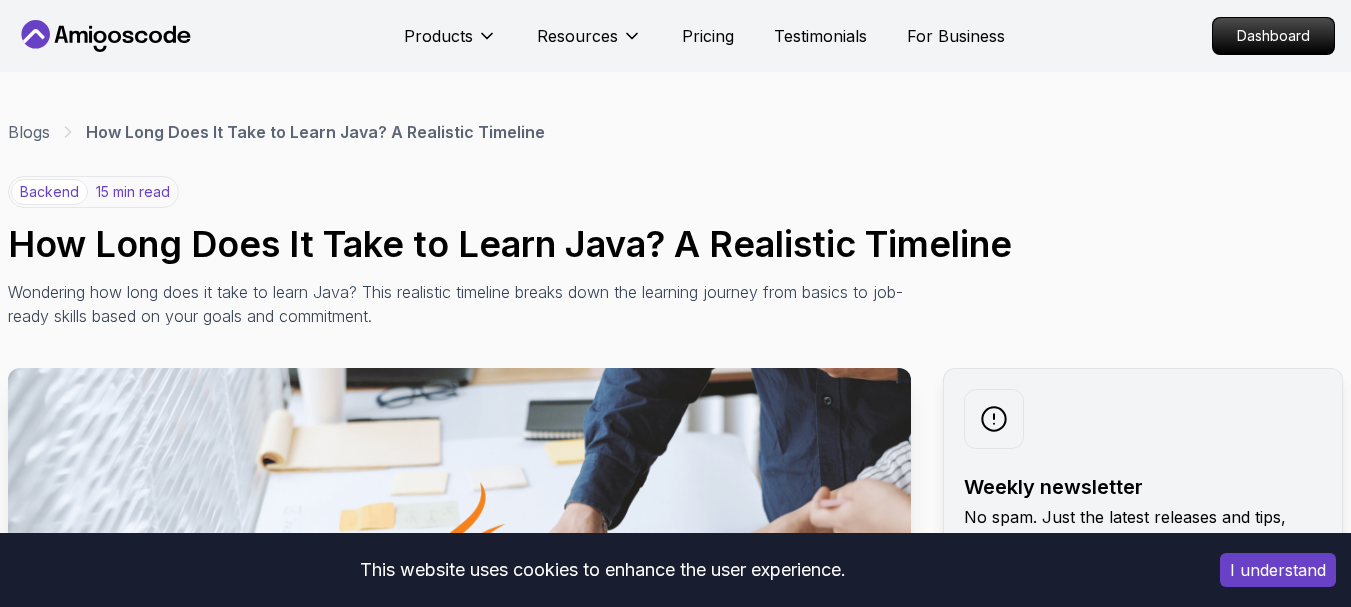 click on "Wondering how long does it take to learn Java? This realistic timeline breaks down the learning journey from basics to job-ready skills based on your goals and commitment." at bounding box center [456, 304] 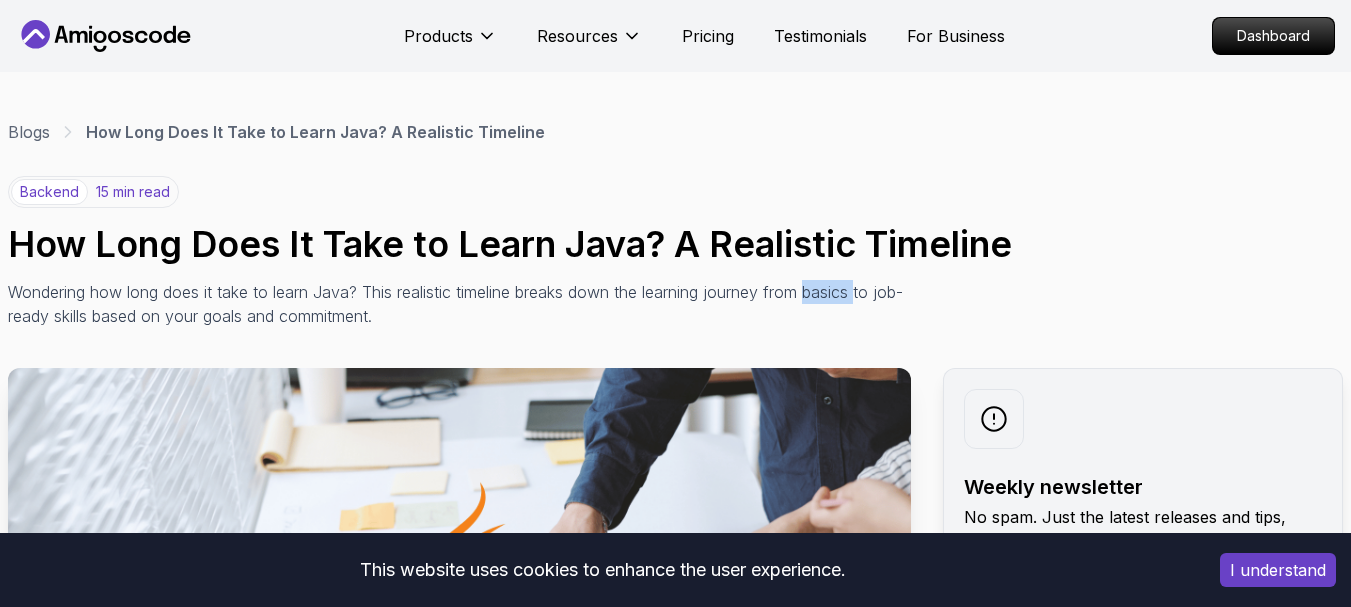 click on "Wondering how long does it take to learn Java? This realistic timeline breaks down the learning journey from basics to job-ready skills based on your goals and commitment." at bounding box center (456, 304) 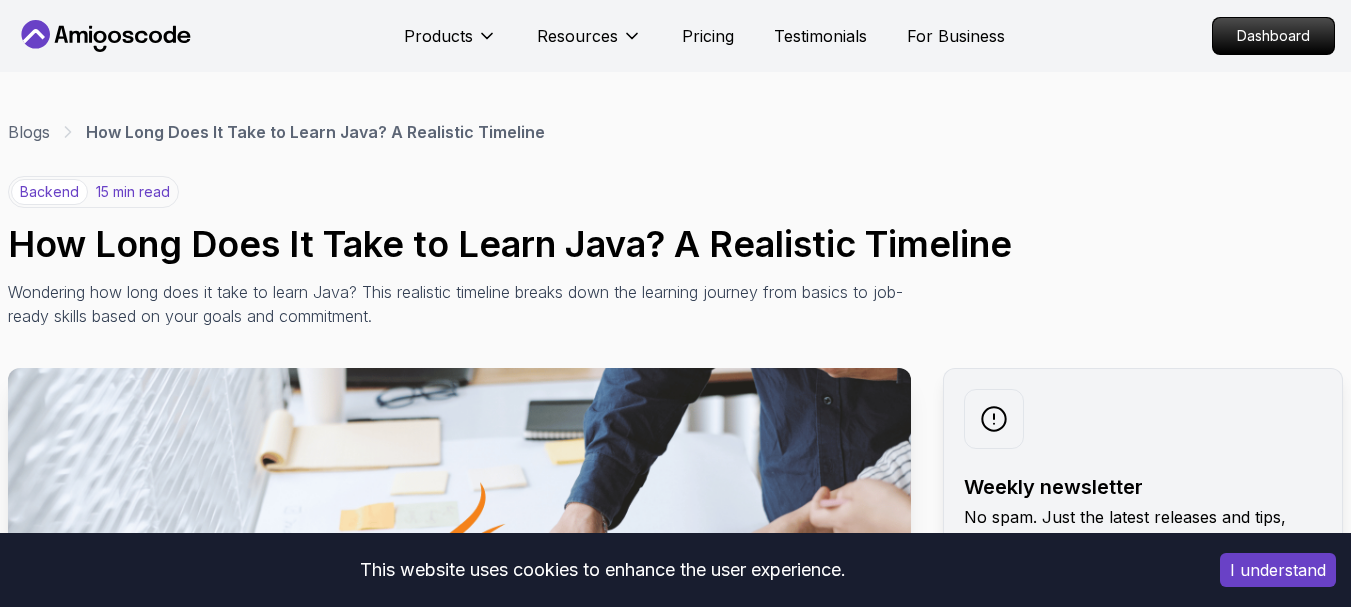 click on "Wondering how long does it take to learn Java? This realistic timeline breaks down the learning journey from basics to job-ready skills based on your goals and commitment." at bounding box center [456, 304] 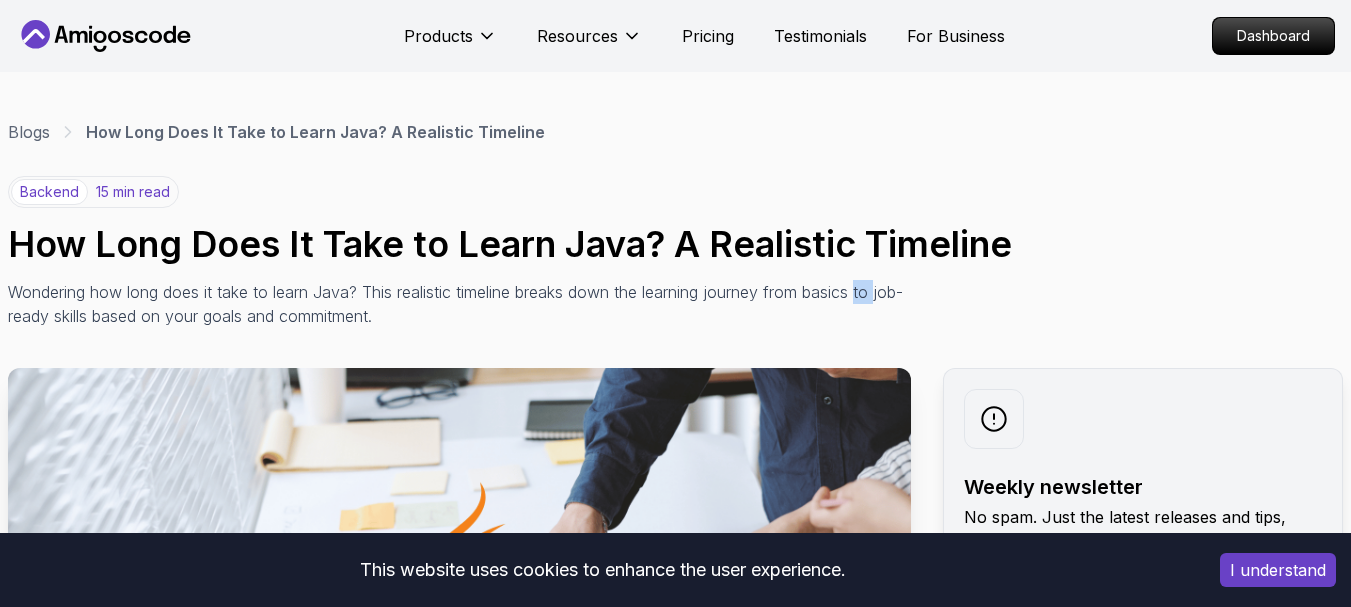 click on "Wondering how long does it take to learn Java? This realistic timeline breaks down the learning journey from basics to job-ready skills based on your goals and commitment." at bounding box center [456, 304] 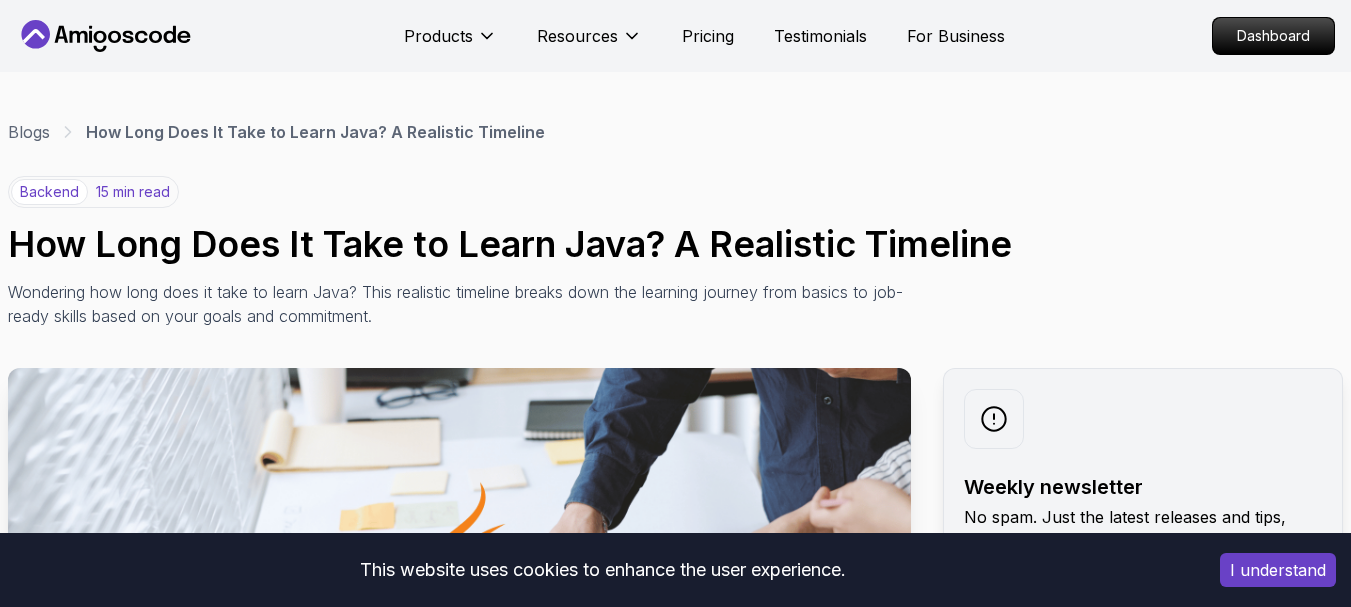 click on "Wondering how long does it take to learn Java? This realistic timeline breaks down the learning journey from basics to job-ready skills based on your goals and commitment." at bounding box center (456, 304) 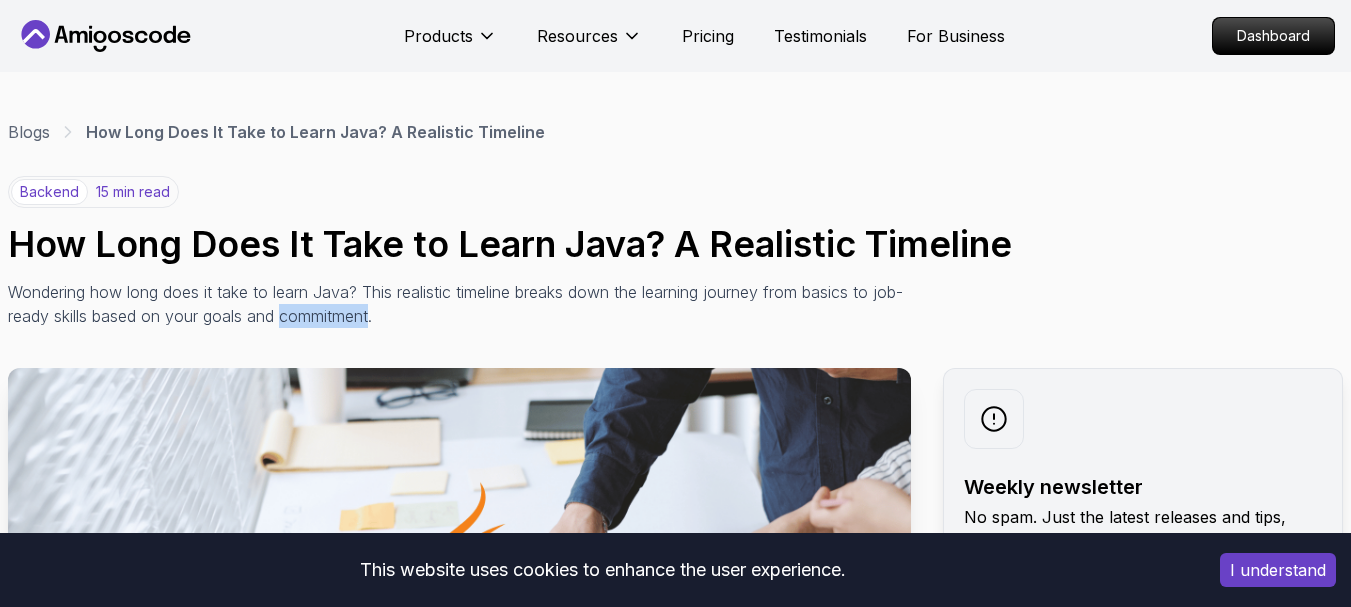 click on "Wondering how long does it take to learn Java? This realistic timeline breaks down the learning journey from basics to job-ready skills based on your goals and commitment." at bounding box center [456, 304] 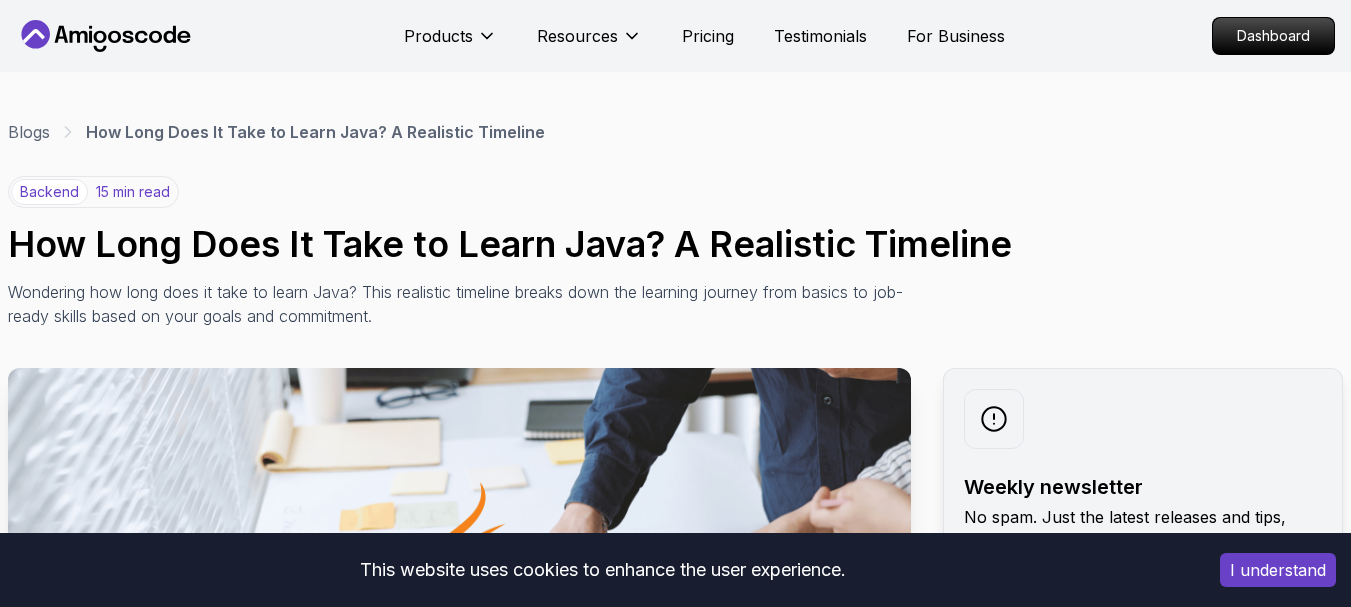 click on "Wondering how long does it take to learn Java? This realistic timeline breaks down the learning journey from basics to job-ready skills based on your goals and commitment." at bounding box center (456, 304) 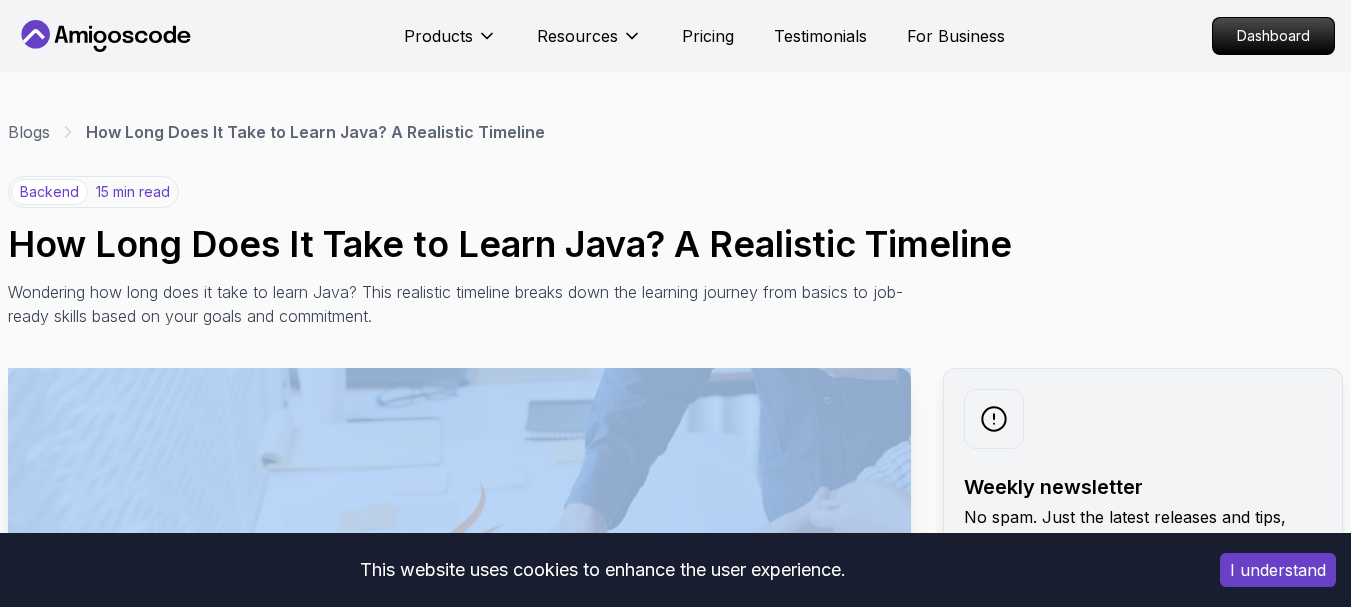 click on "Wondering how long does it take to learn Java? This realistic timeline breaks down the learning journey from basics to job-ready skills based on your goals and commitment." at bounding box center (456, 304) 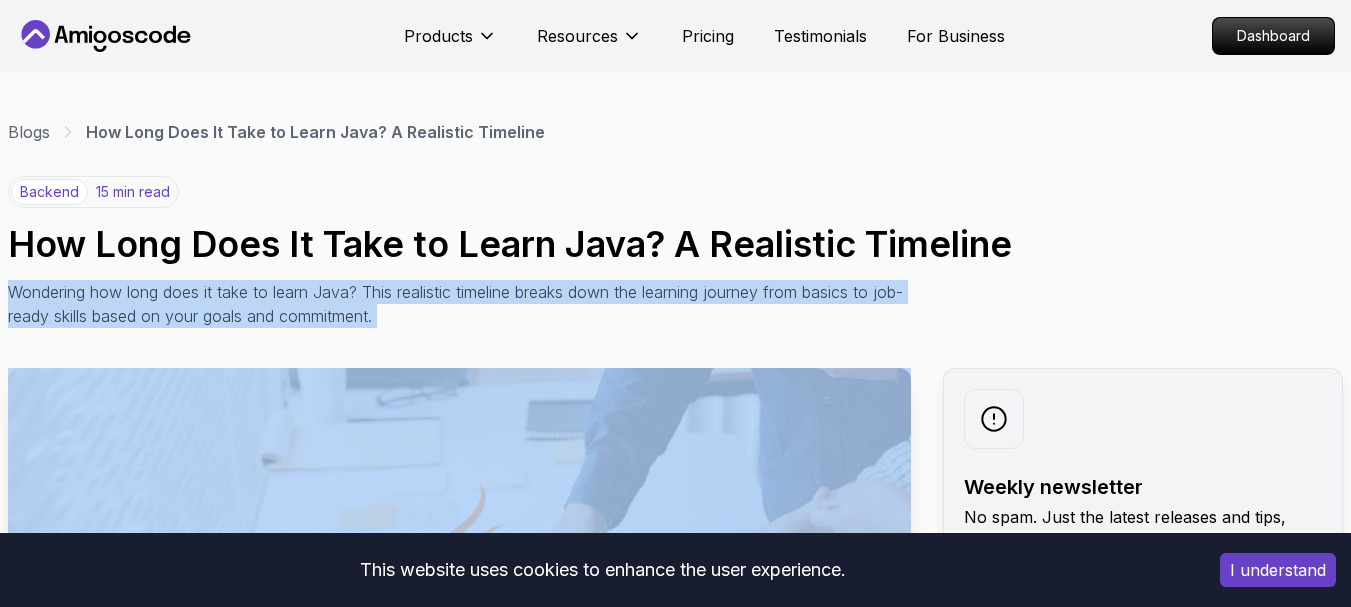 click on "Wondering how long does it take to learn Java? This realistic timeline breaks down the learning journey from basics to job-ready skills based on your goals and commitment." at bounding box center [456, 304] 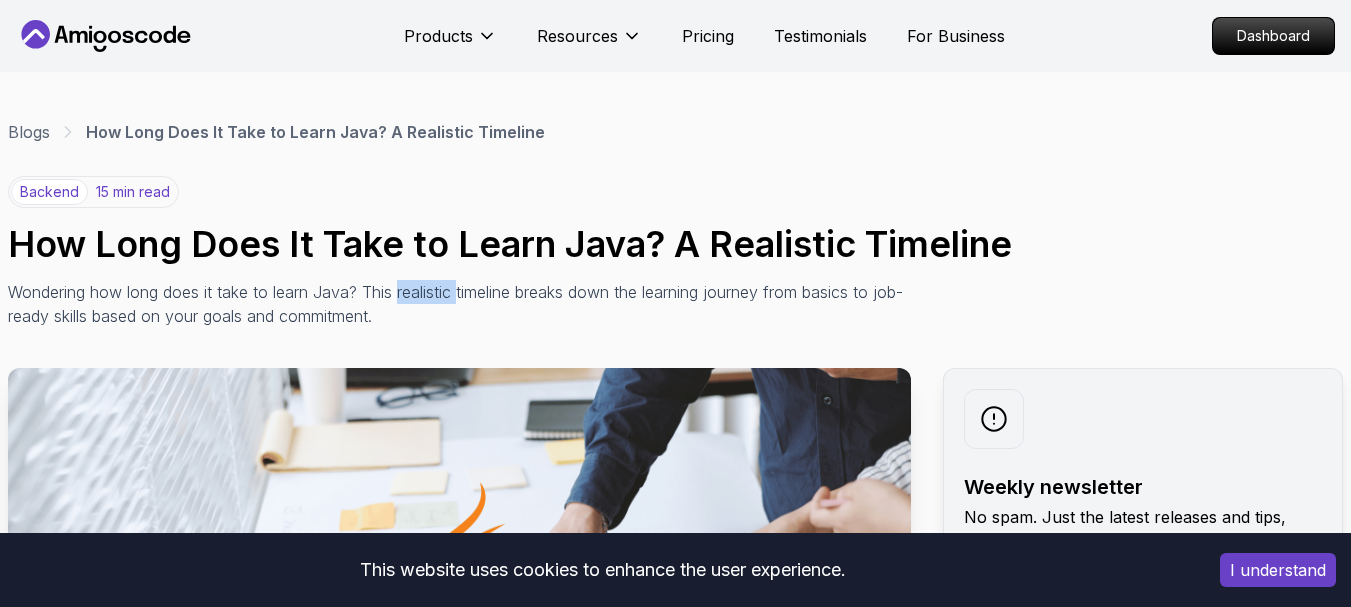 click on "Wondering how long does it take to learn Java? This realistic timeline breaks down the learning journey from basics to job-ready skills based on your goals and commitment." at bounding box center [456, 304] 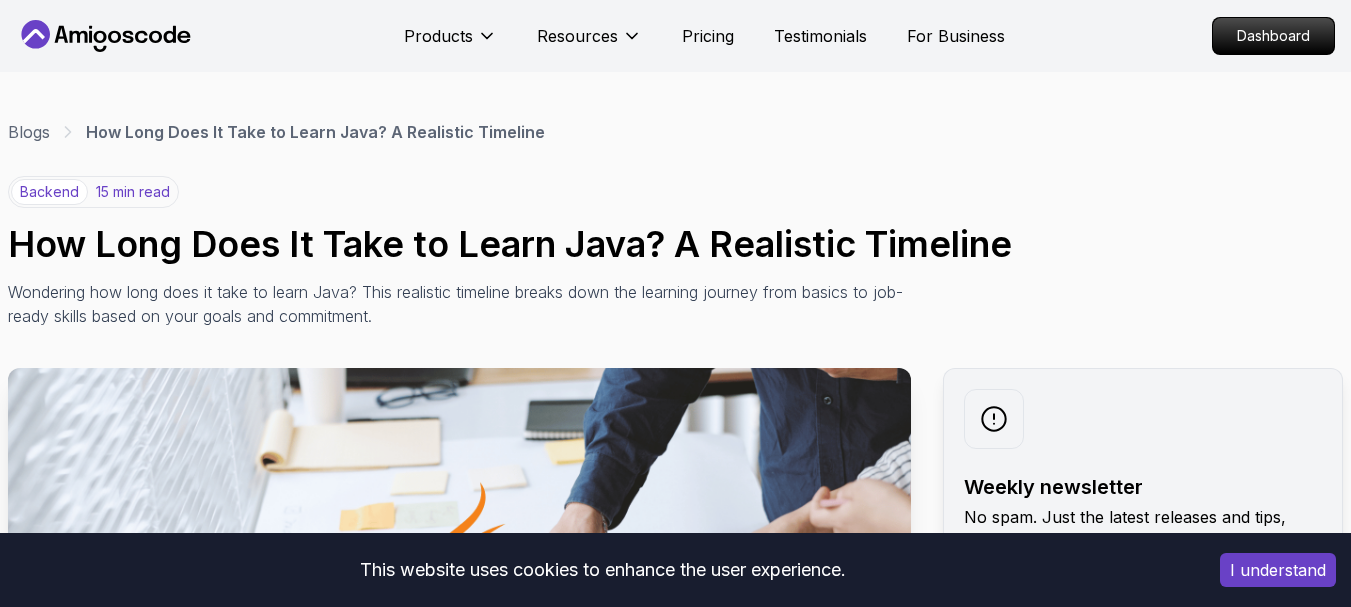 click on "Wondering how long does it take to learn Java? This realistic timeline breaks down the learning journey from basics to job-ready skills based on your goals and commitment." at bounding box center (456, 304) 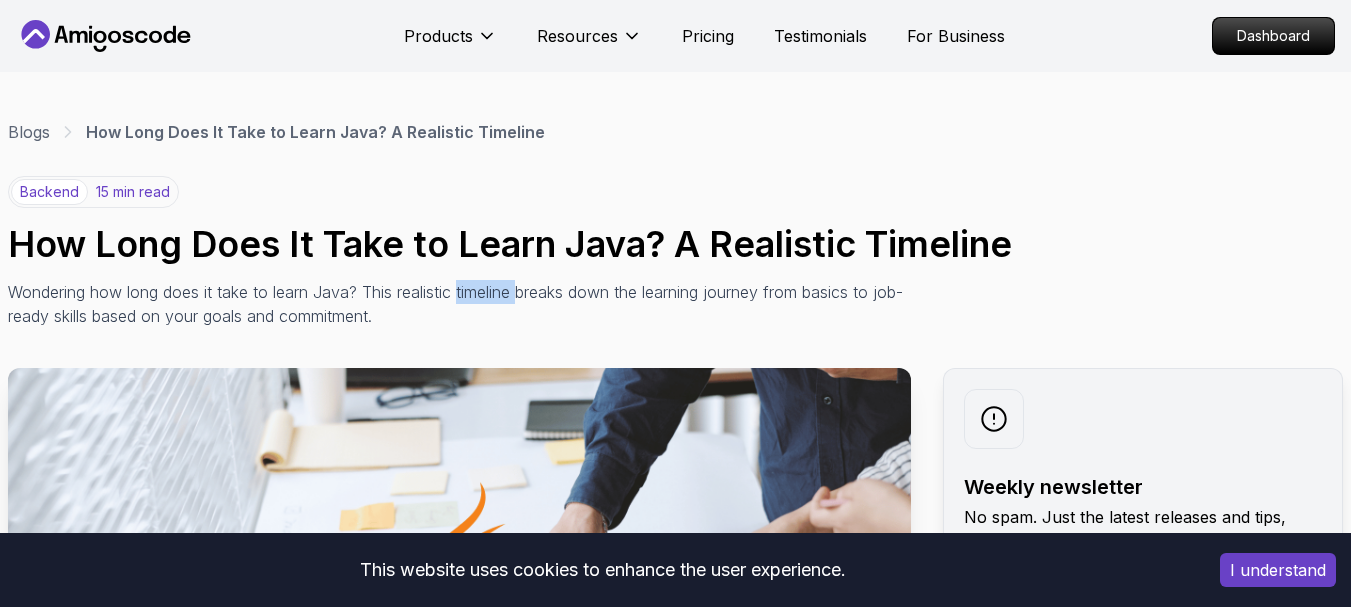 click on "Wondering how long does it take to learn Java? This realistic timeline breaks down the learning journey from basics to job-ready skills based on your goals and commitment." at bounding box center [456, 304] 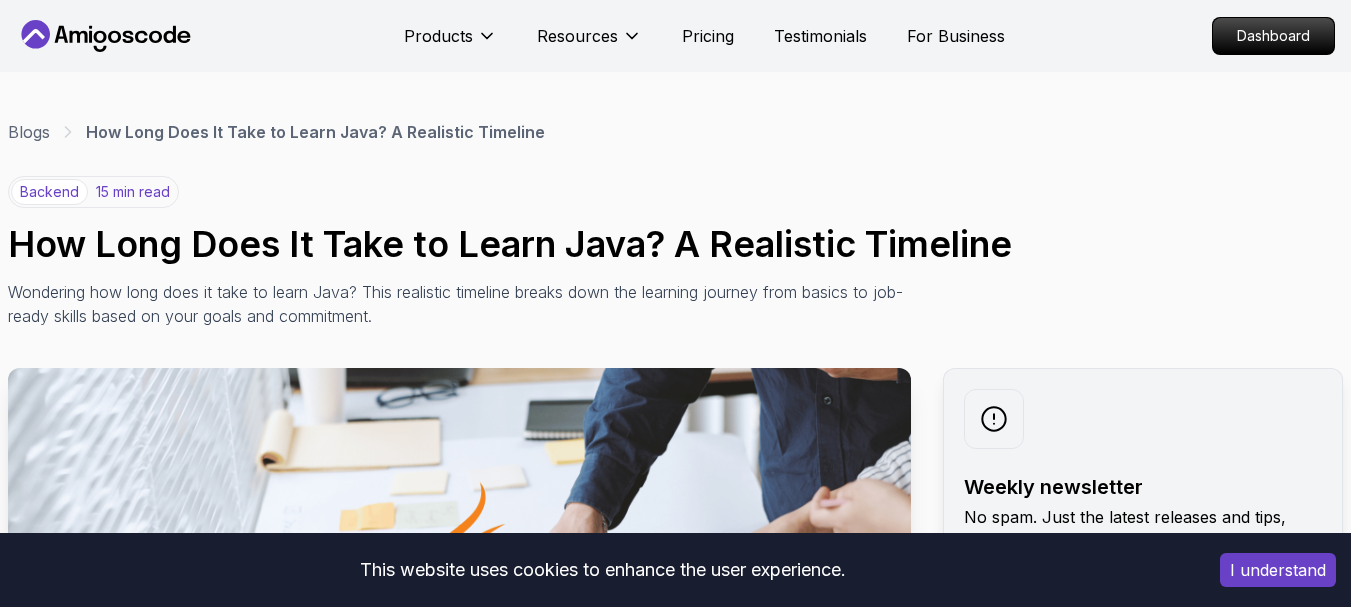 click on "Wondering how long does it take to learn Java? This realistic timeline breaks down the learning journey from basics to job-ready skills based on your goals and commitment." at bounding box center [456, 304] 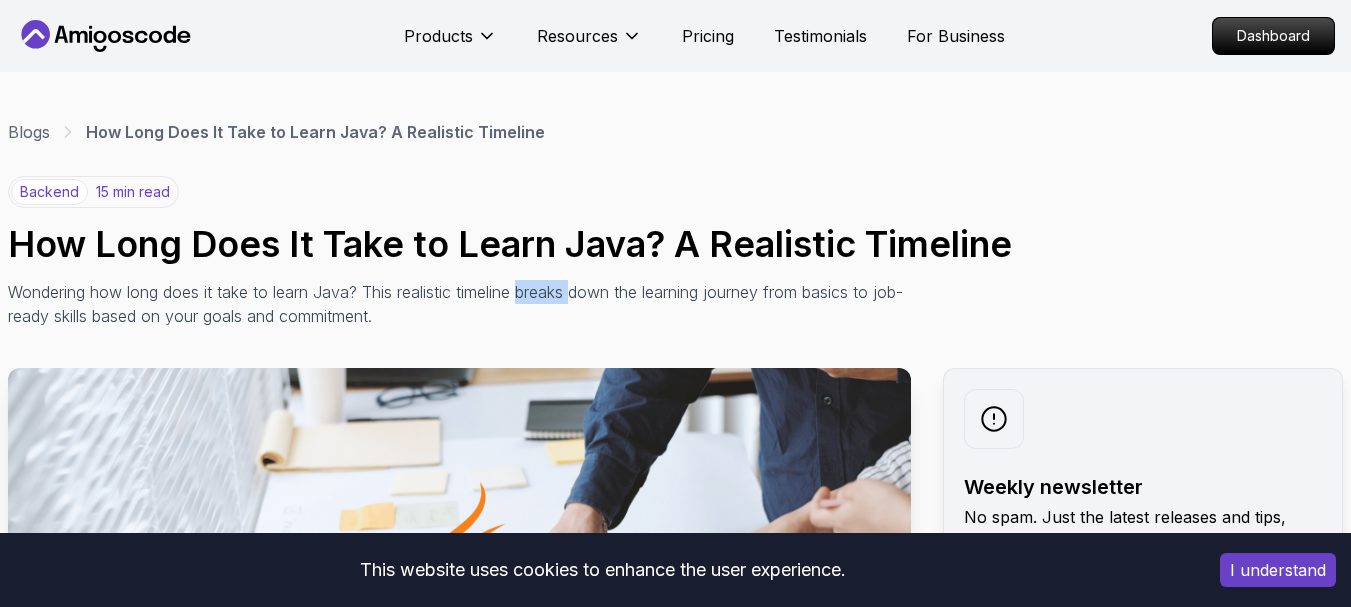 click on "Wondering how long does it take to learn Java? This realistic timeline breaks down the learning journey from basics to job-ready skills based on your goals and commitment." at bounding box center [456, 304] 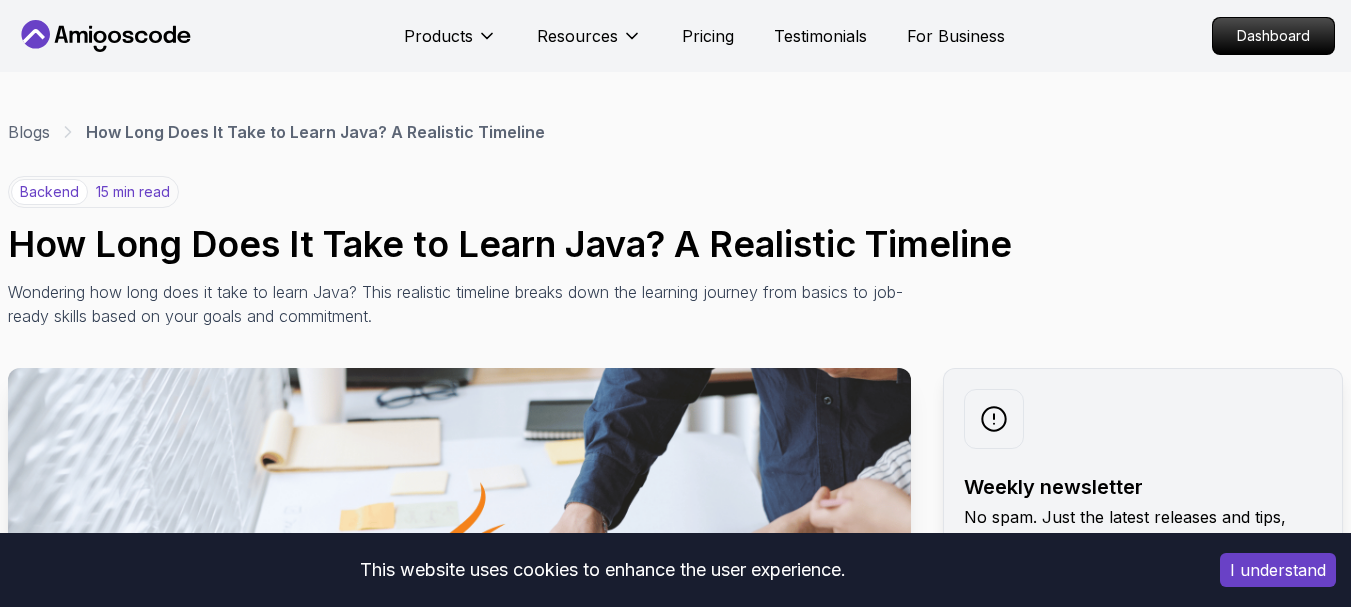 click on "Wondering how long does it take to learn Java? This realistic timeline breaks down the learning journey from basics to job-ready skills based on your goals and commitment." at bounding box center (456, 304) 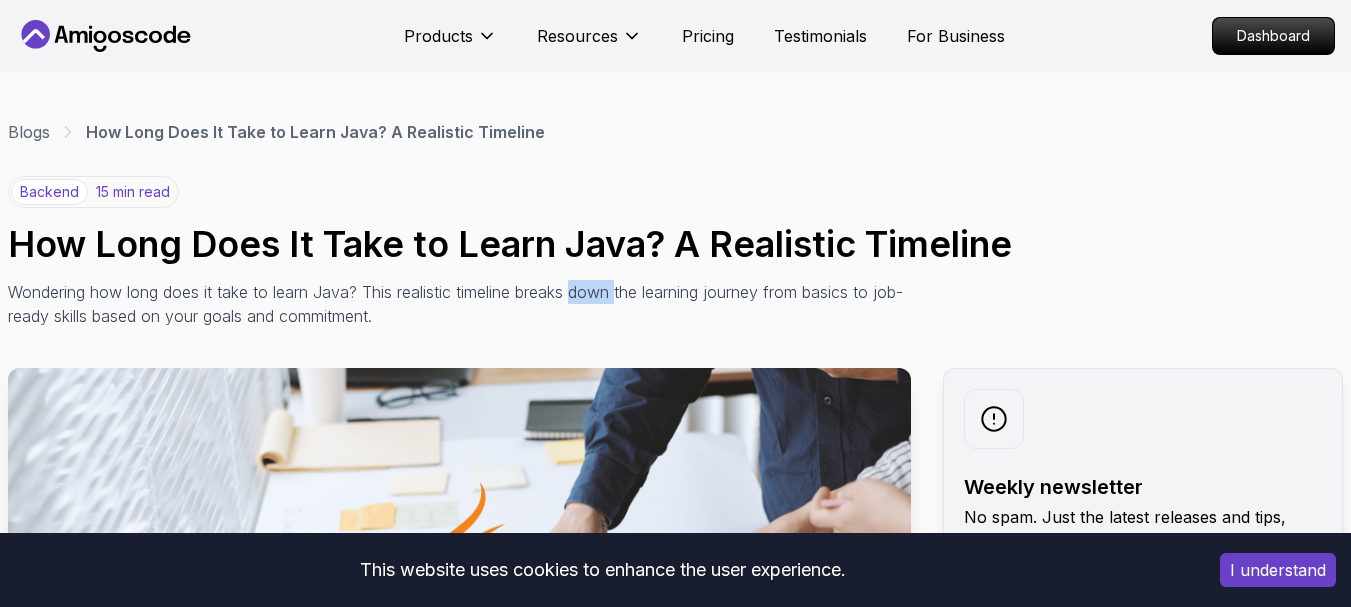 click on "Wondering how long does it take to learn Java? This realistic timeline breaks down the learning journey from basics to job-ready skills based on your goals and commitment." at bounding box center [456, 304] 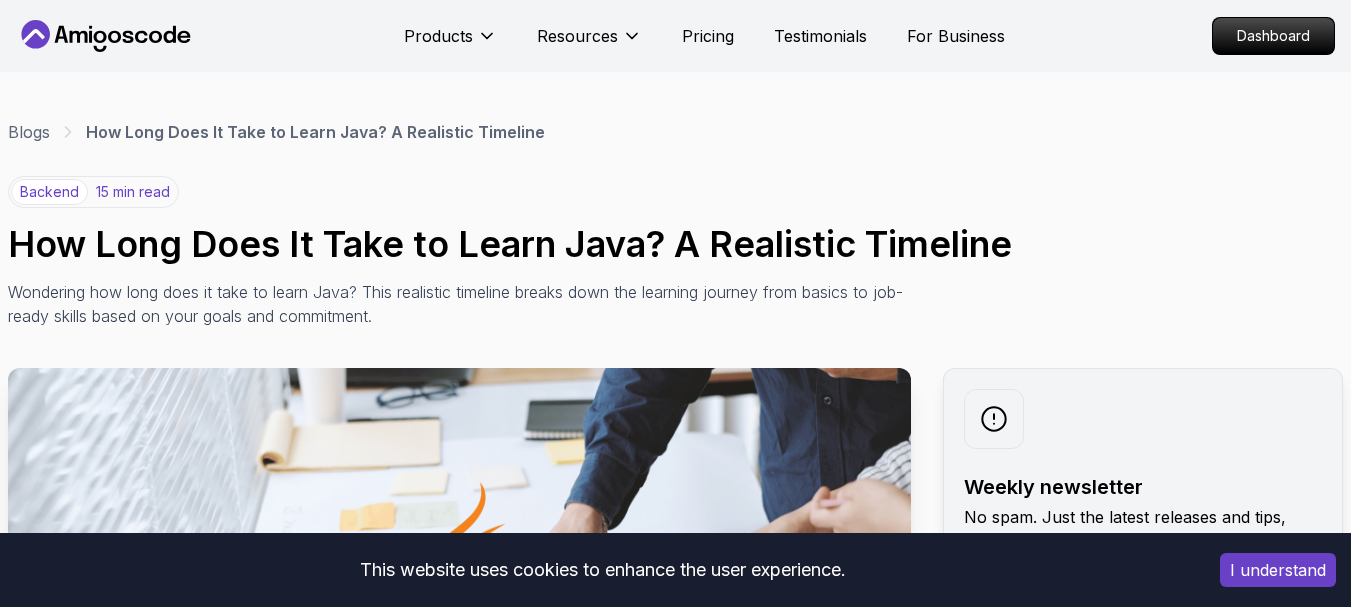click on "Wondering how long does it take to learn Java? This realistic timeline breaks down the learning journey from basics to job-ready skills based on your goals and commitment." at bounding box center (456, 304) 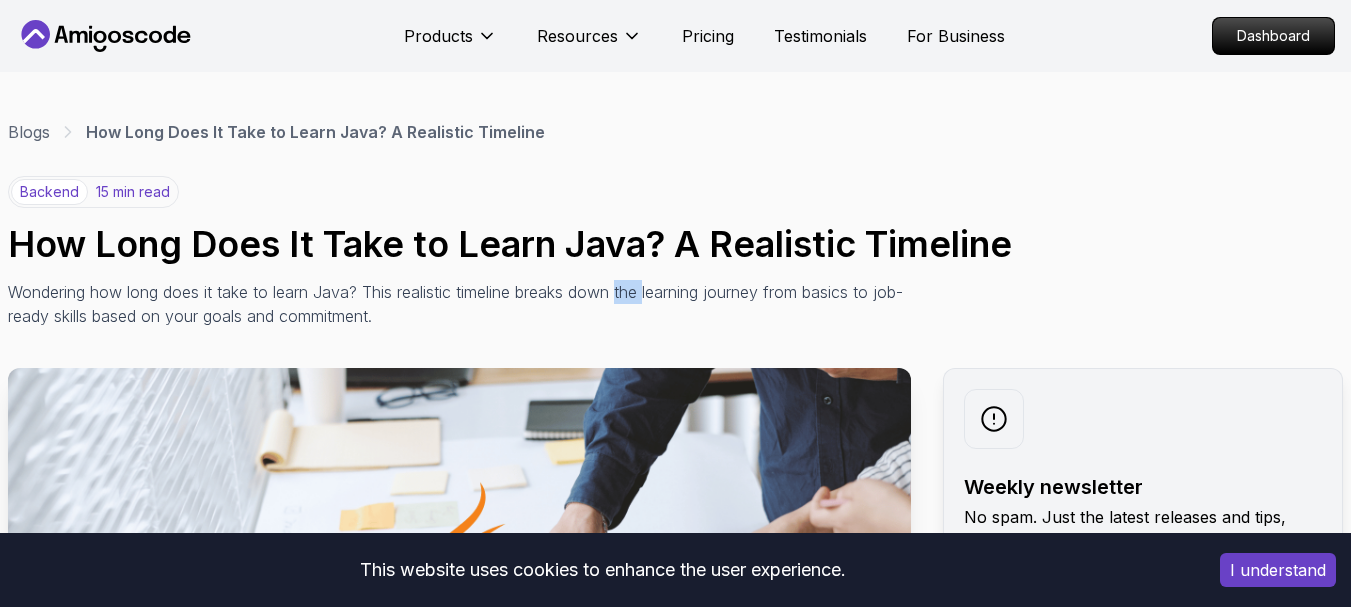 click on "Wondering how long does it take to learn Java? This realistic timeline breaks down the learning journey from basics to job-ready skills based on your goals and commitment." at bounding box center [456, 304] 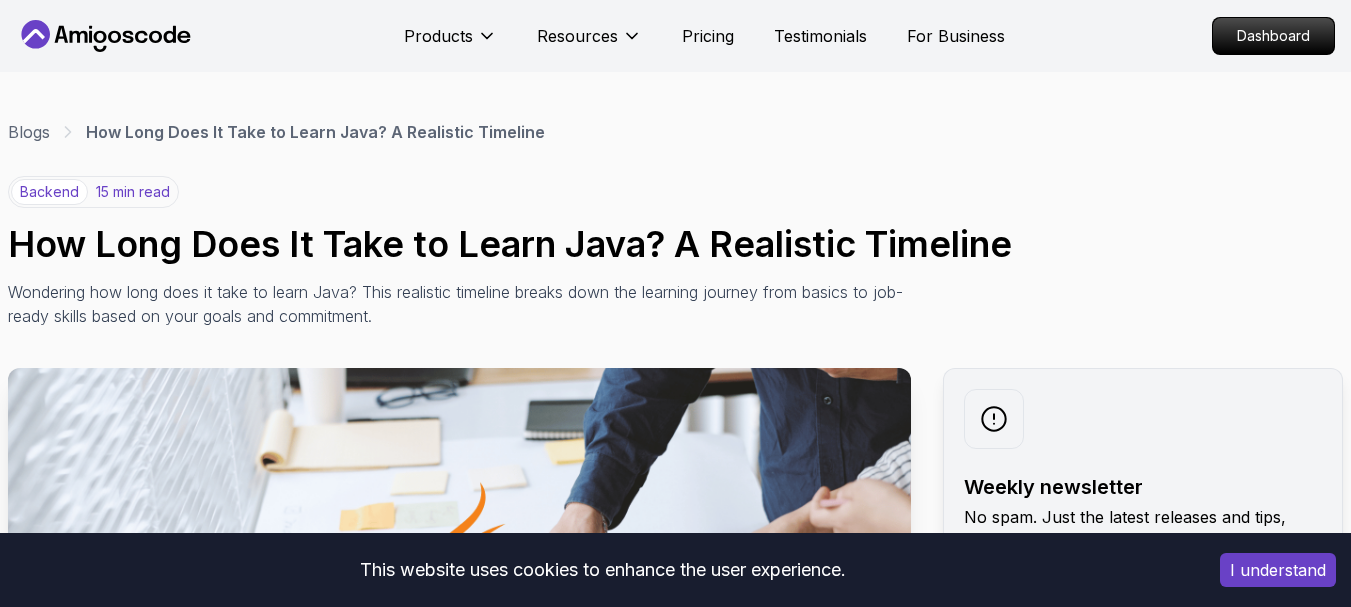 click on "Wondering how long does it take to learn Java? This realistic timeline breaks down the learning journey from basics to job-ready skills based on your goals and commitment." at bounding box center [456, 304] 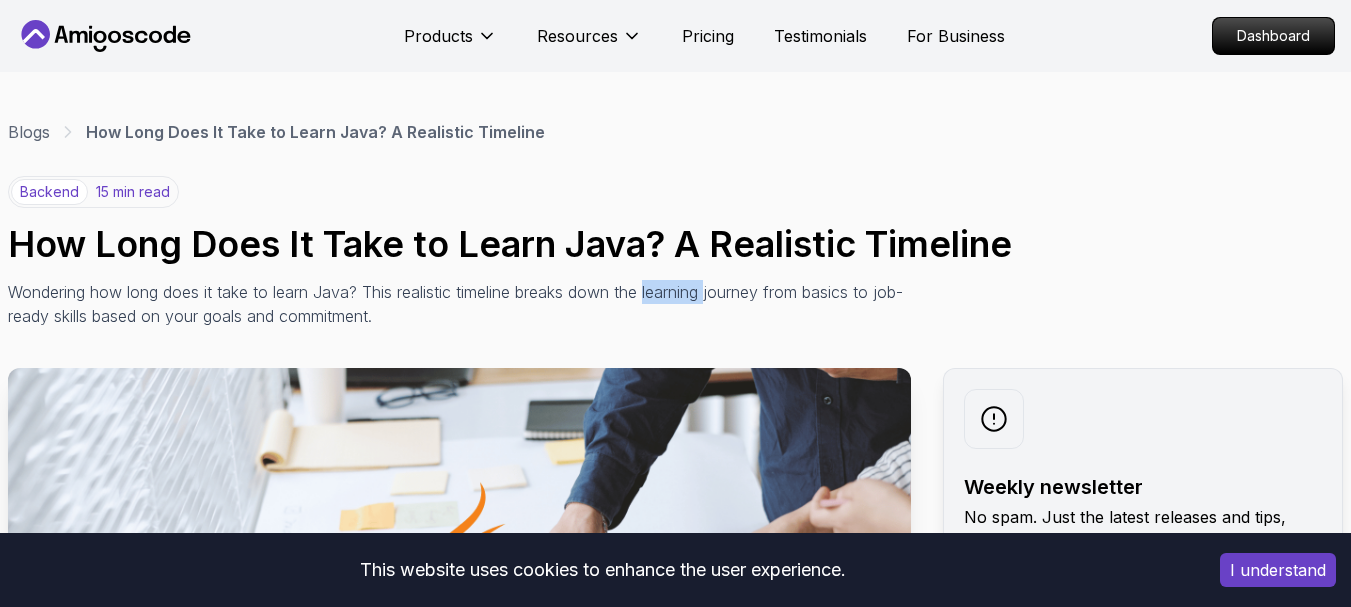 click on "Wondering how long does it take to learn Java? This realistic timeline breaks down the learning journey from basics to job-ready skills based on your goals and commitment." at bounding box center [456, 304] 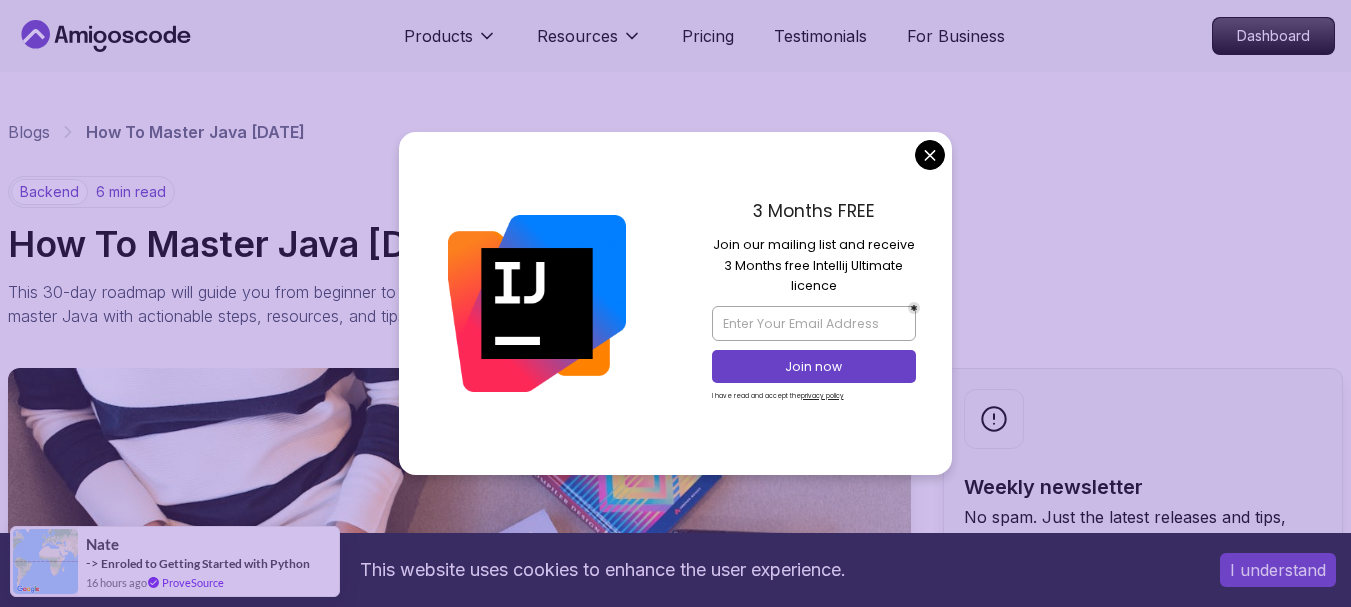 scroll, scrollTop: 0, scrollLeft: 0, axis: both 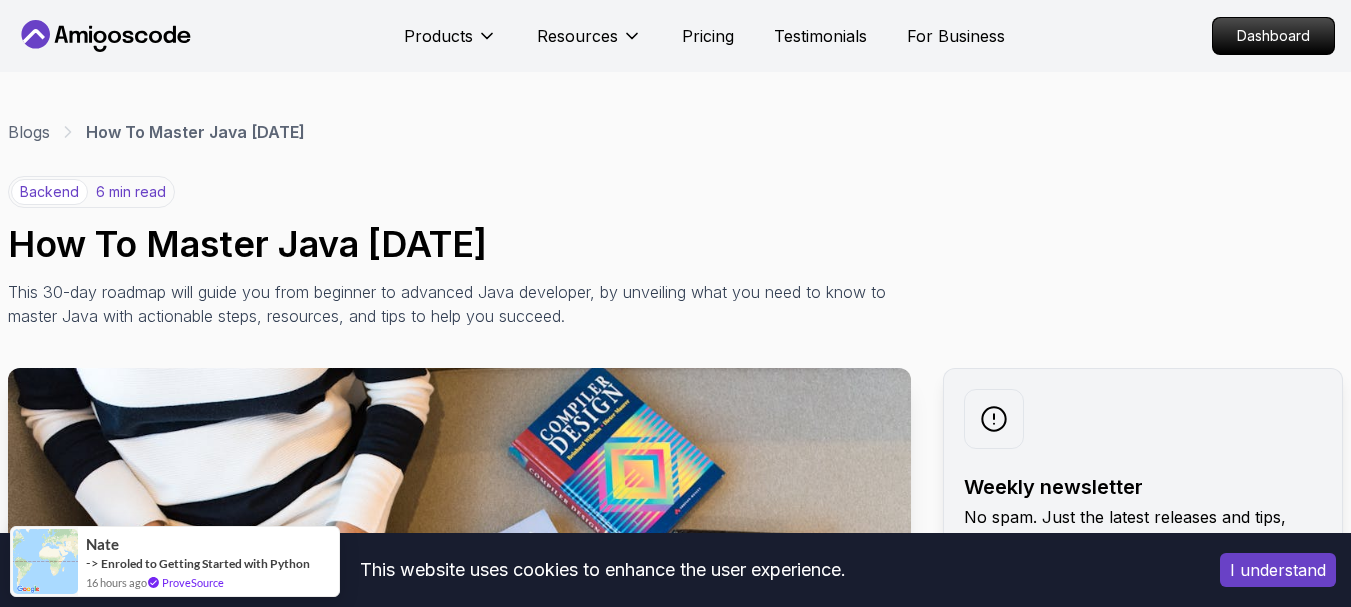 click on "This website uses cookies to enhance the user experience. I understand Products Resources Pricing Testimonials For Business Dashboard Products Resources Pricing Testimonials For Business Dashboard Blogs How To Master Java [DATE] backend 6 min read How To Master Java [DATE] This 30-day roadmap will guide you from beginner to advanced Java developer, by unveiling what you need to know to master Java with actionable steps, resources, and tips to help you succeed. Weekly newsletter No spam. Just the latest releases and tips, interesting articles, and exclusive interviews in your inbox every week. Read about our   privacy policy . Subscribe Share this Course or Copy link Published By:  [PERSON_NAME]  |   Date:  [DATE] Introduction
day-by-day roadmap  will guide you from beginner to advanced, with actionable steps, resources, and tips to help you succeed.
Table of Contents
Week 1: The Basics (Days 1-7)
Day 1: Introduction to Java
Day 2: Java Syntax and Data Types" at bounding box center [675, 5193] 